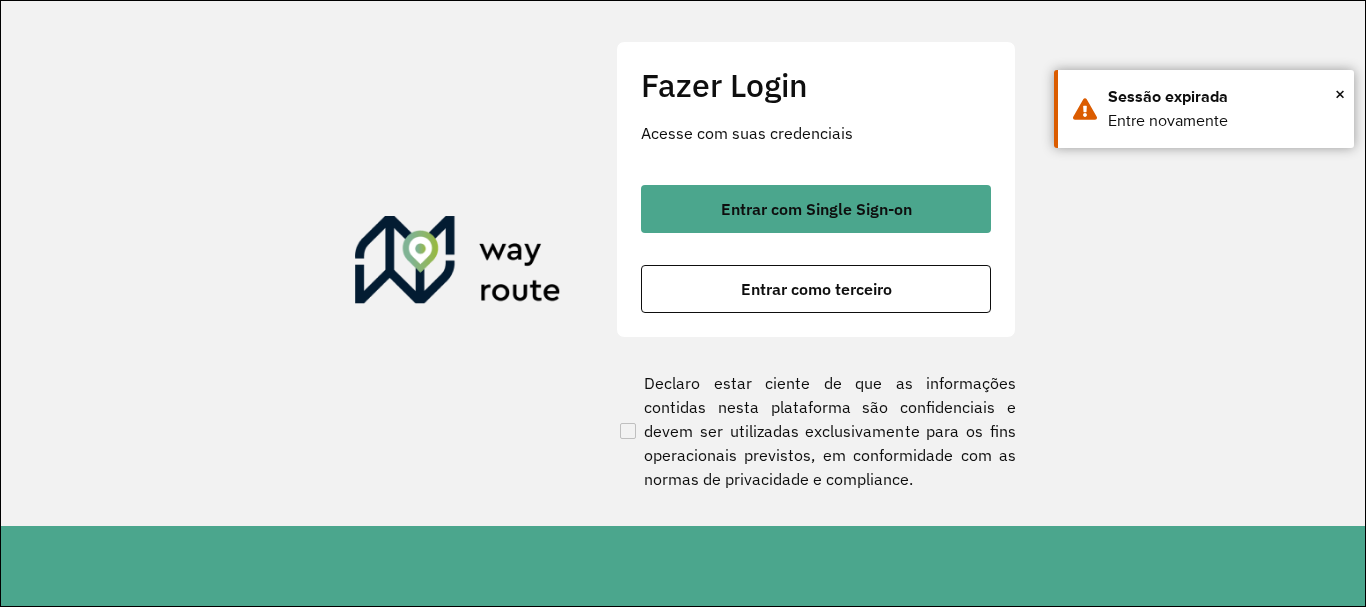 scroll, scrollTop: 0, scrollLeft: 0, axis: both 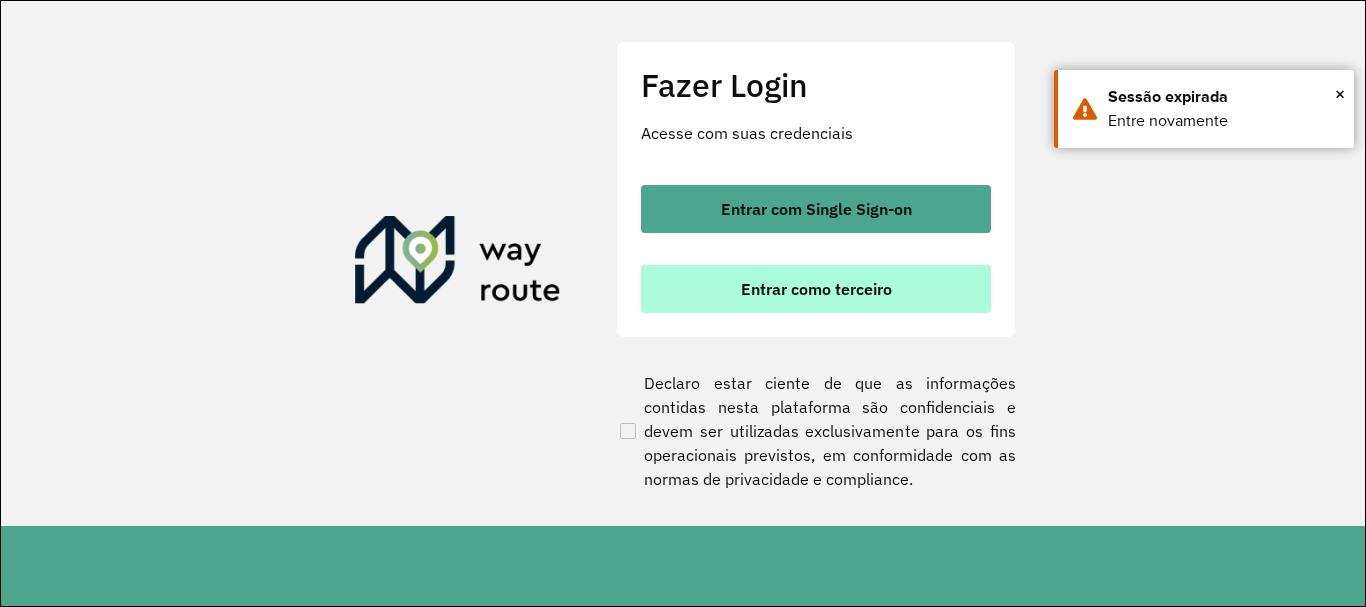 click on "Entrar como terceiro" at bounding box center [816, 289] 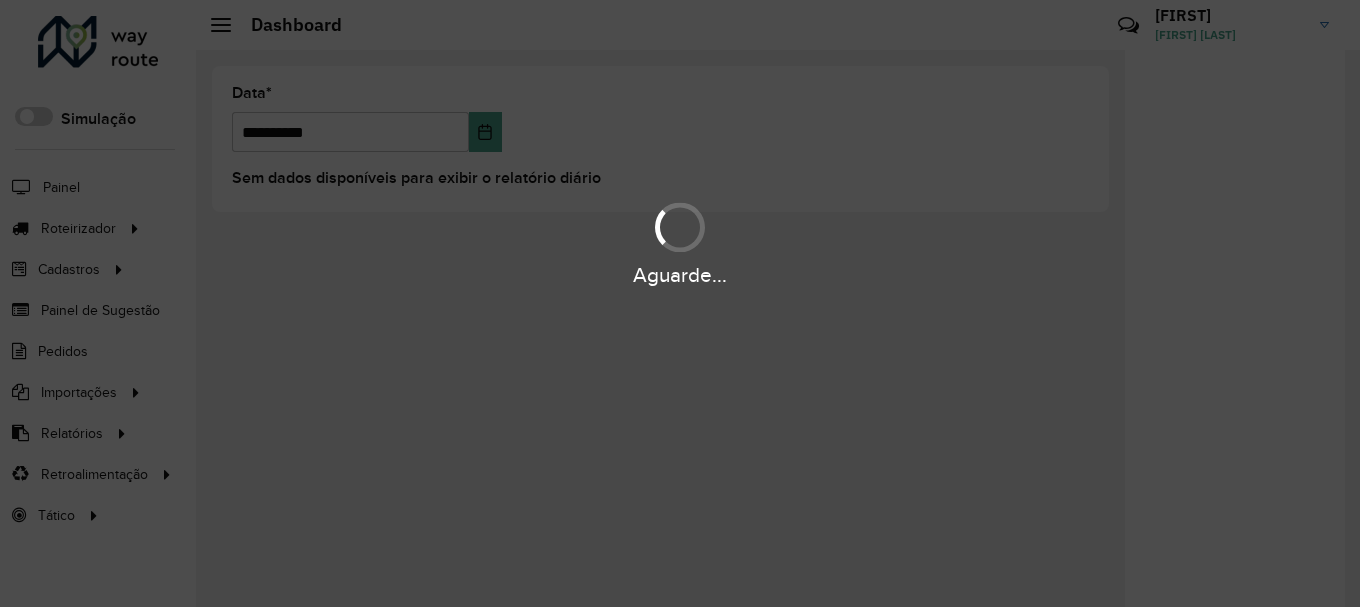 scroll, scrollTop: 0, scrollLeft: 0, axis: both 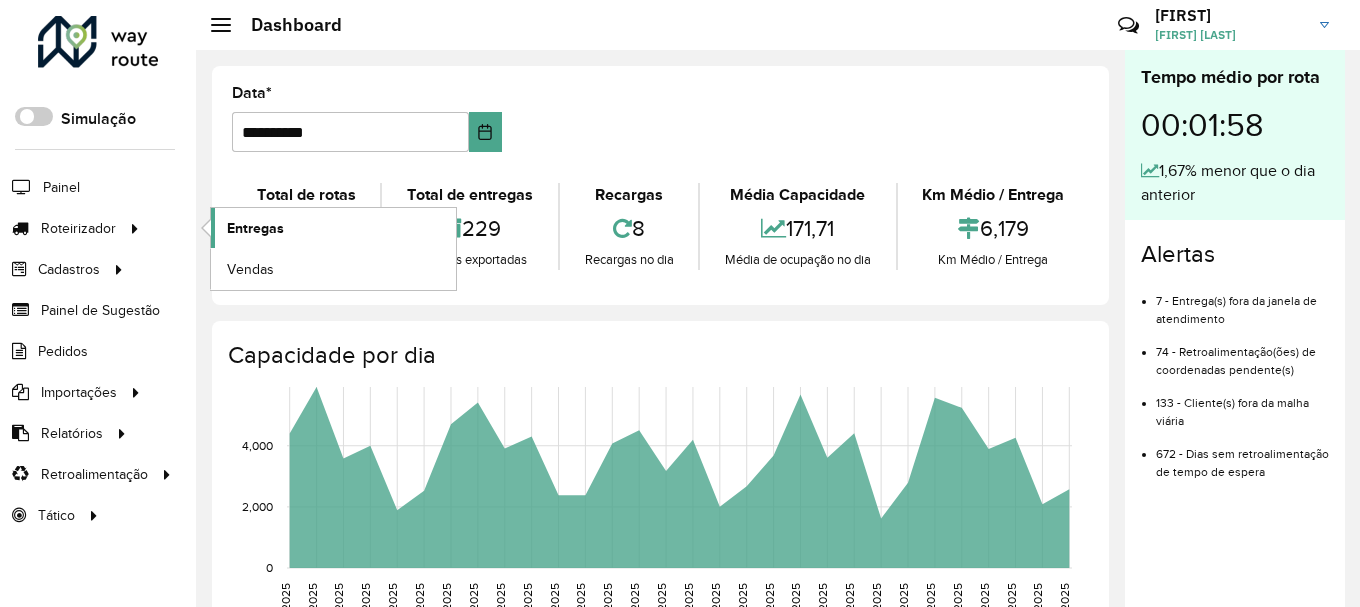 click on "Entregas" 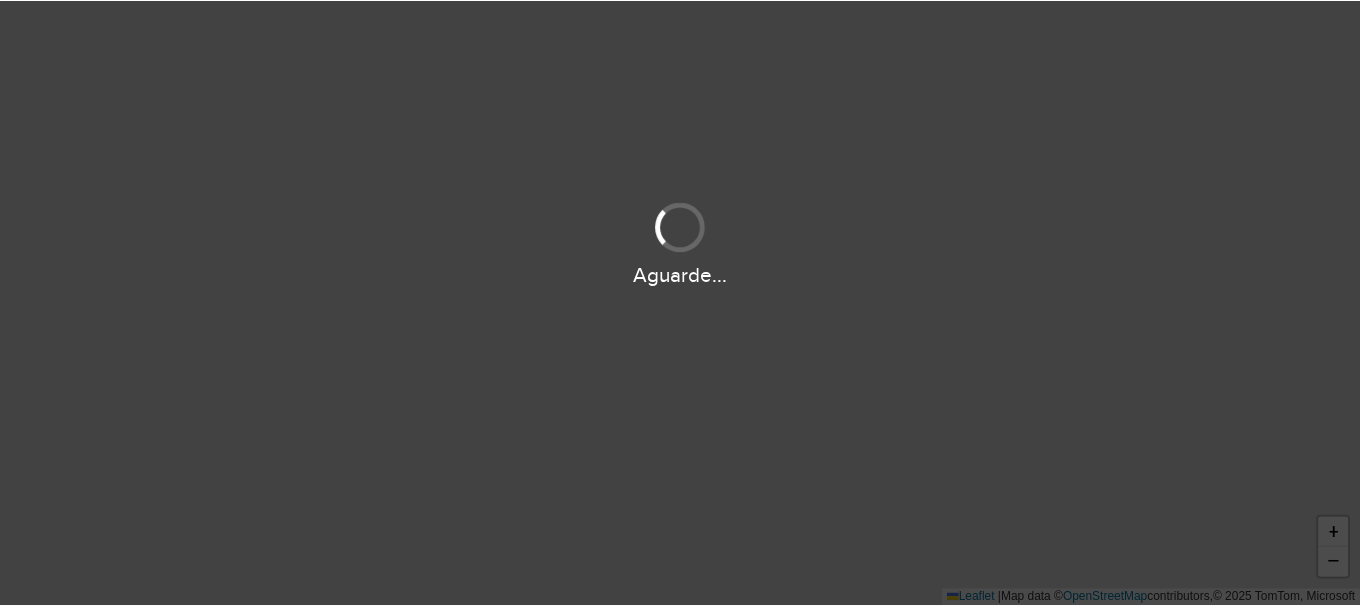 scroll, scrollTop: 0, scrollLeft: 0, axis: both 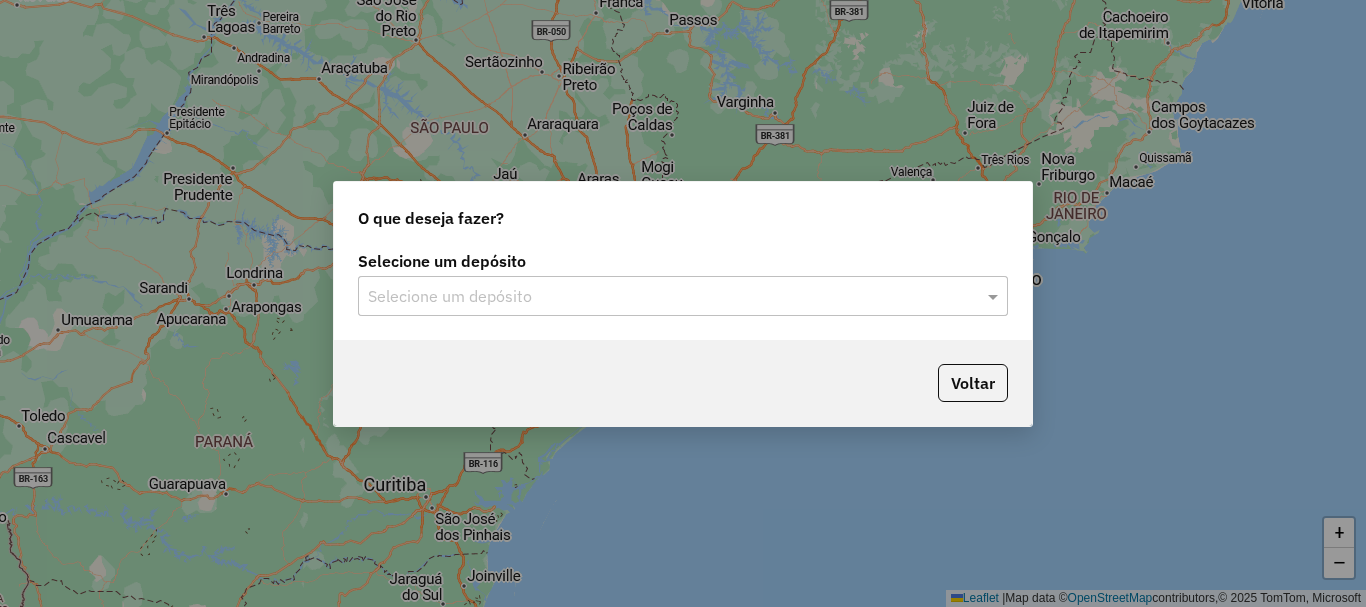 click 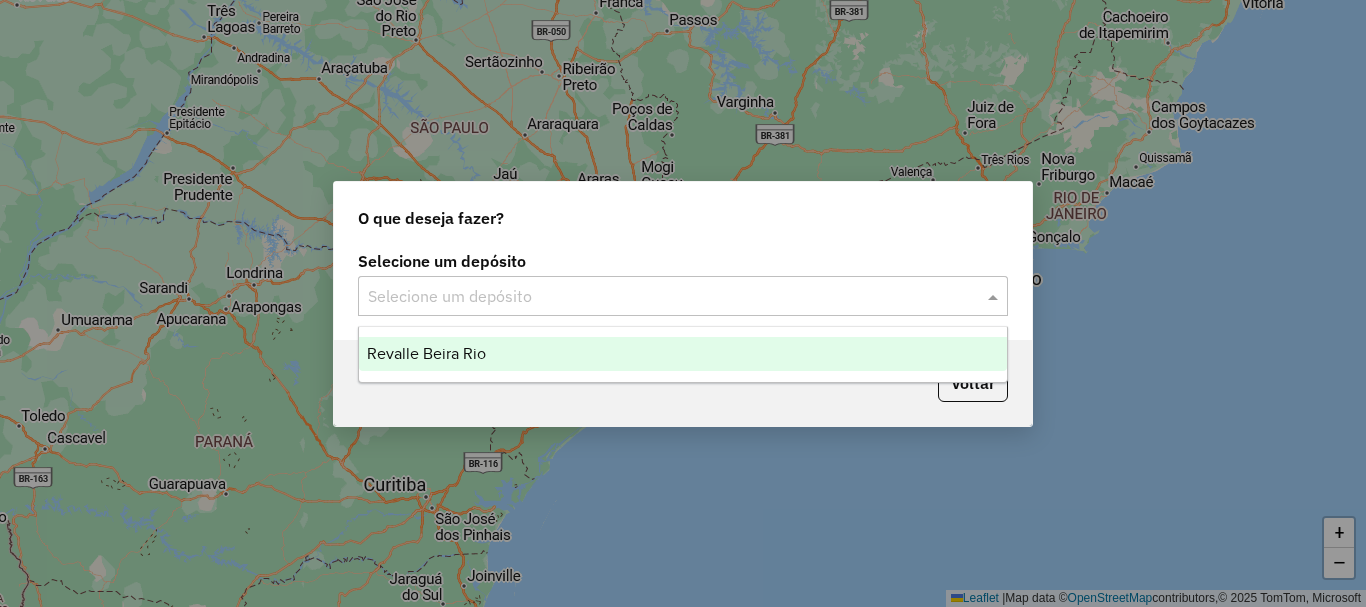 click on "Revalle Beira Rio" at bounding box center [683, 354] 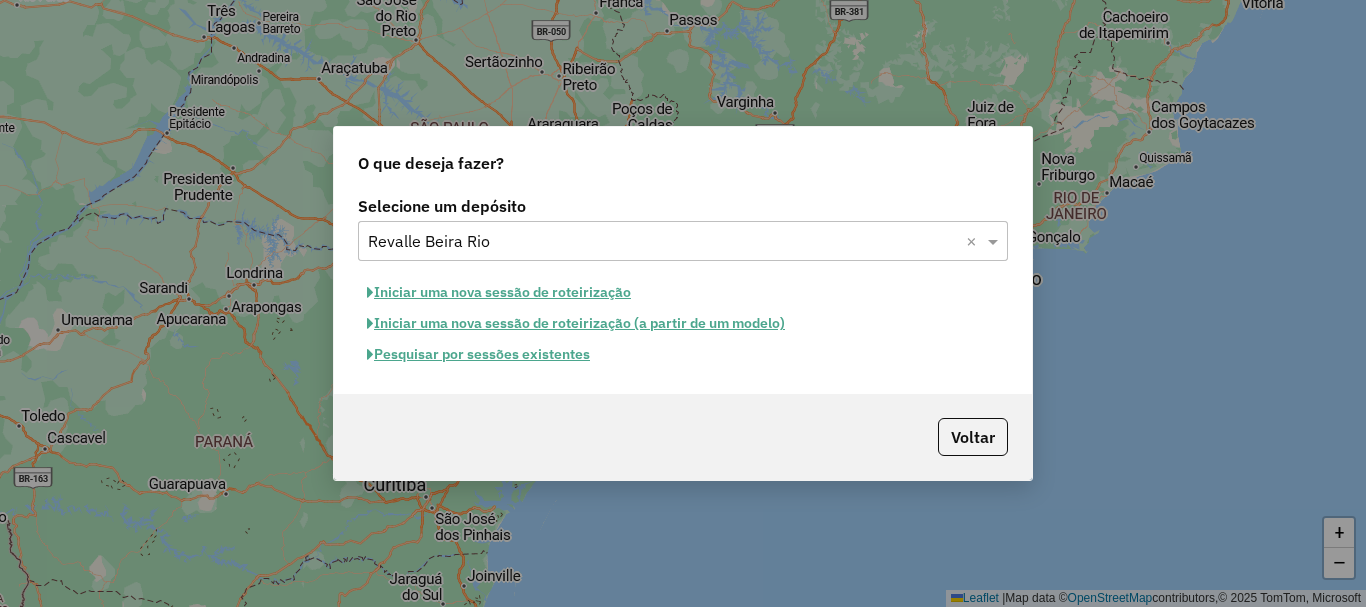 click on "Iniciar uma nova sessão de roteirização" 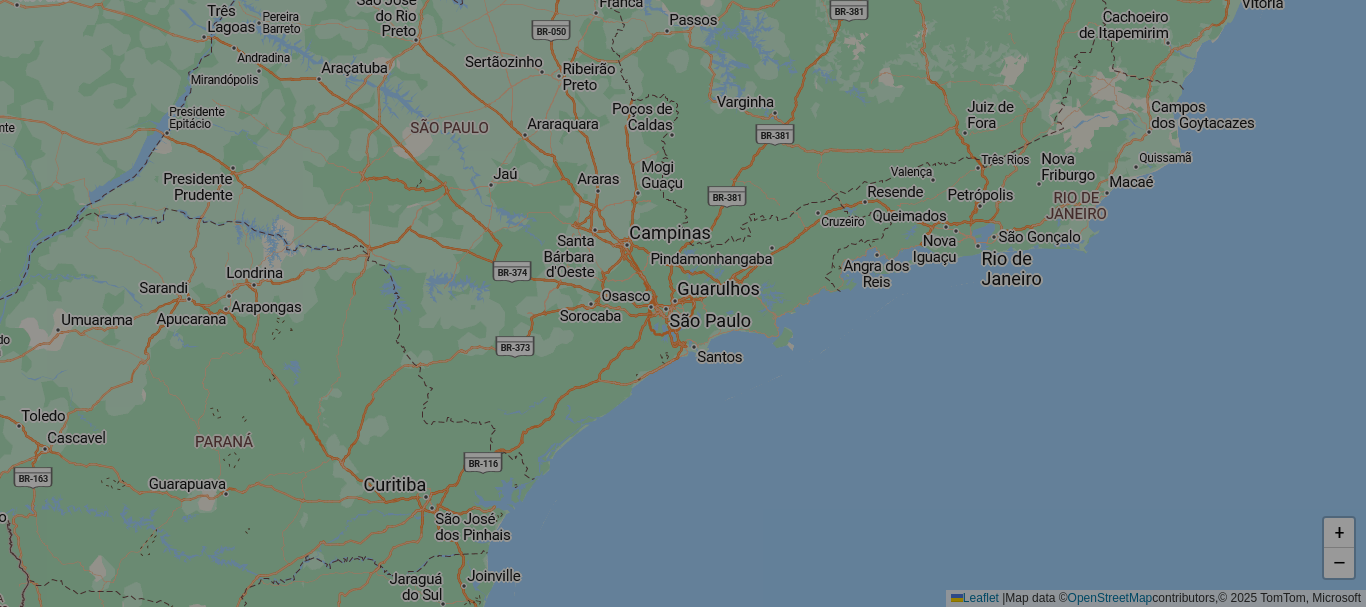 select on "*" 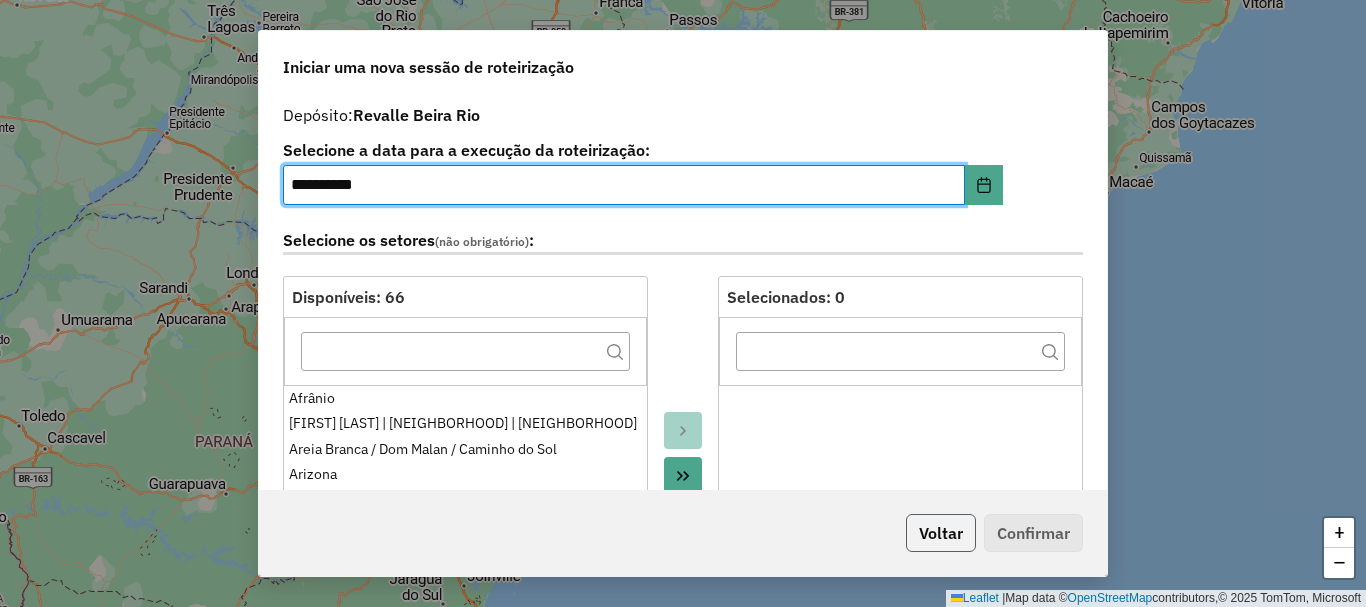 click on "Voltar" 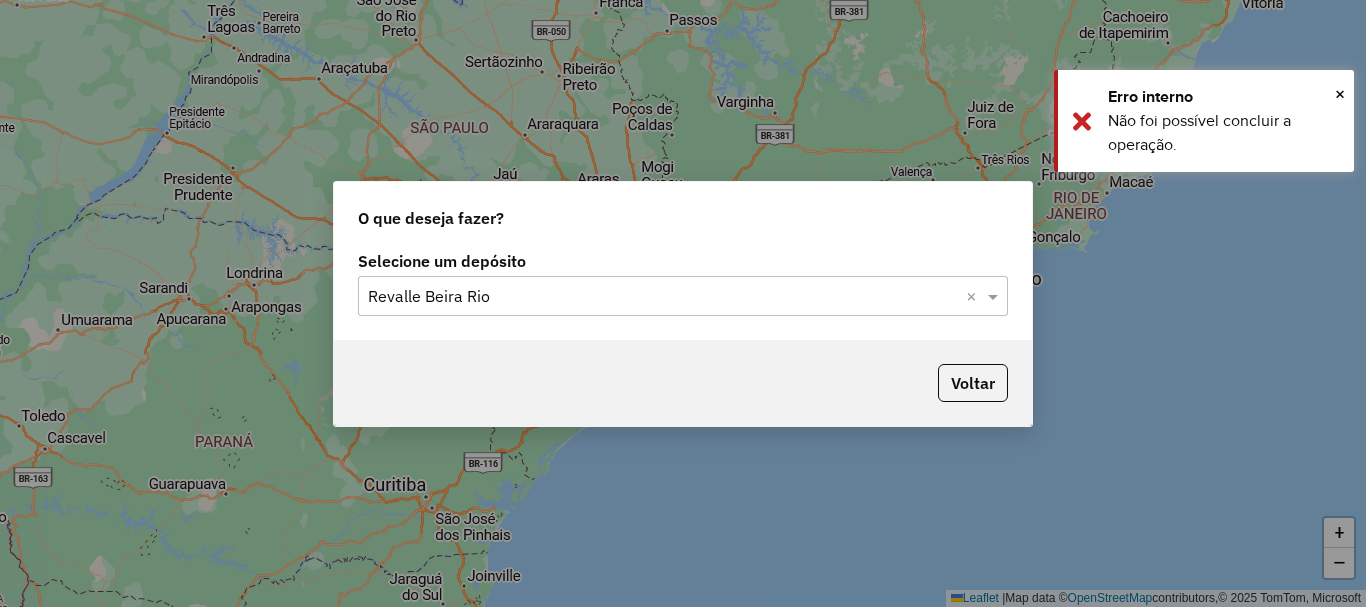 drag, startPoint x: 424, startPoint y: 308, endPoint x: 442, endPoint y: 316, distance: 19.697716 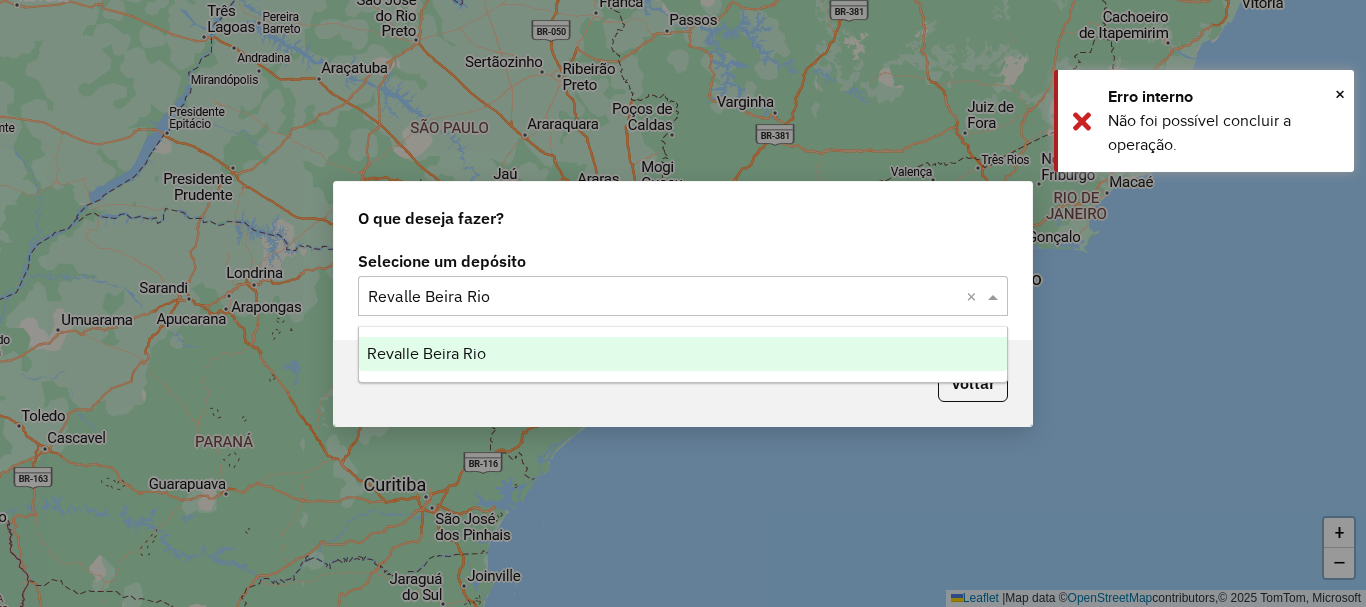 click on "Revalle Beira Rio" at bounding box center [426, 353] 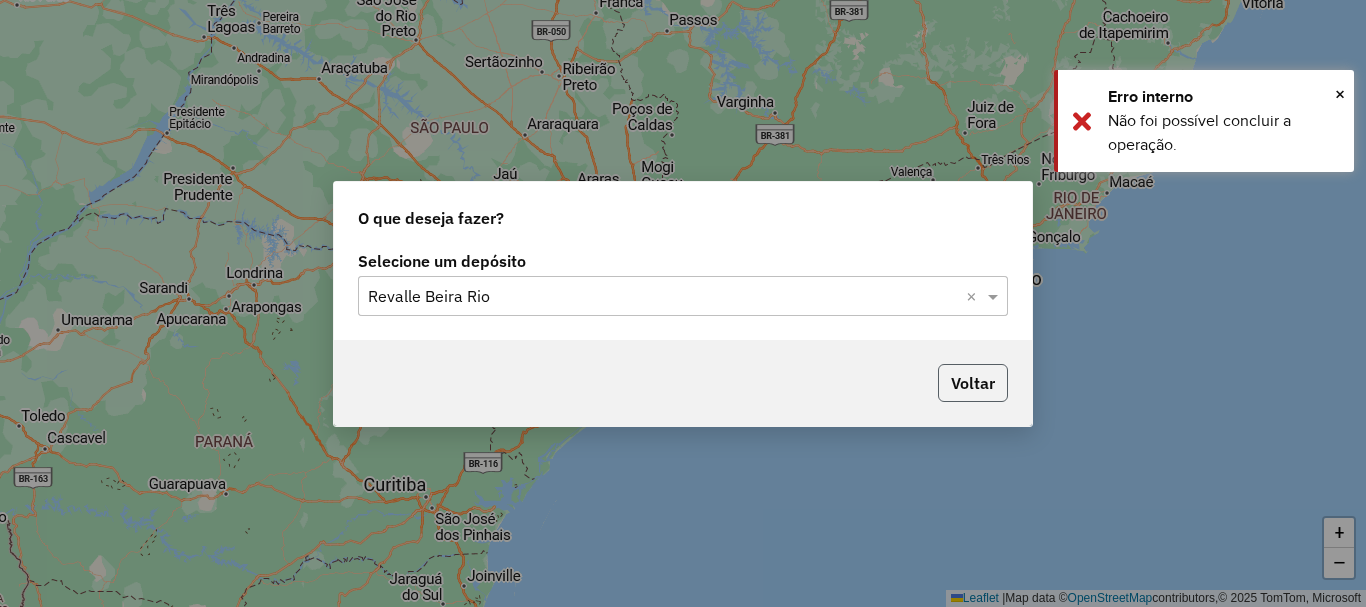click on "Voltar" 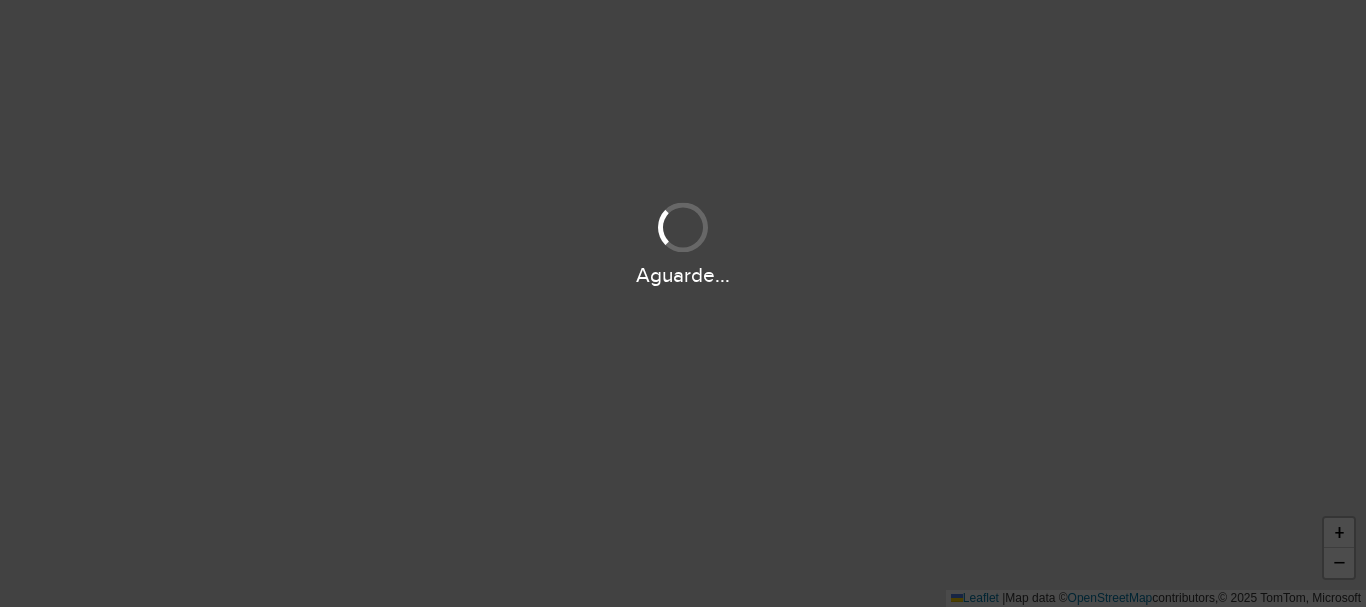 scroll, scrollTop: 0, scrollLeft: 0, axis: both 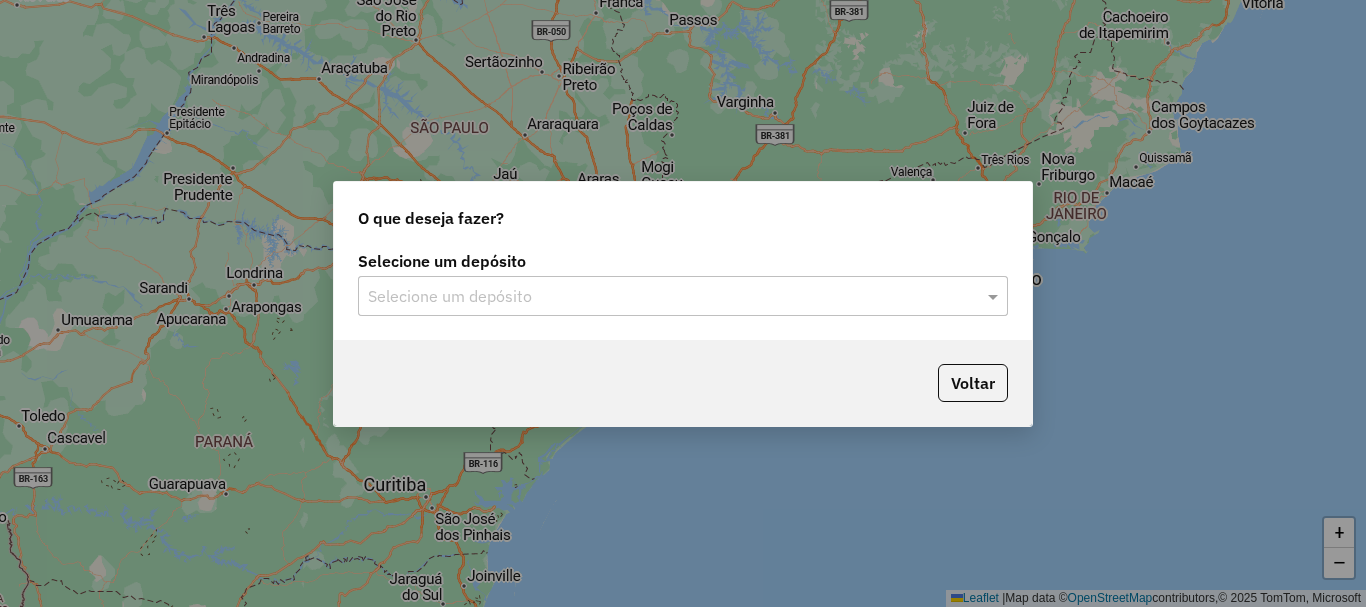 click on "Selecione um depósito" 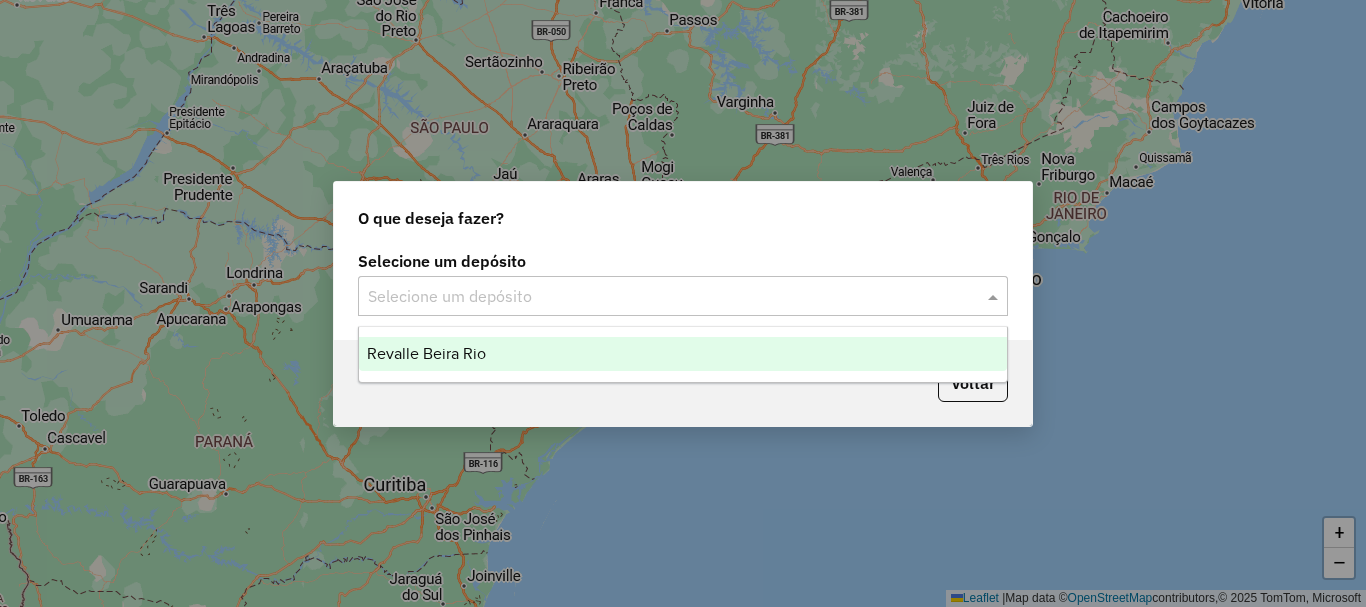 click on "Revalle Beira Rio" at bounding box center (683, 354) 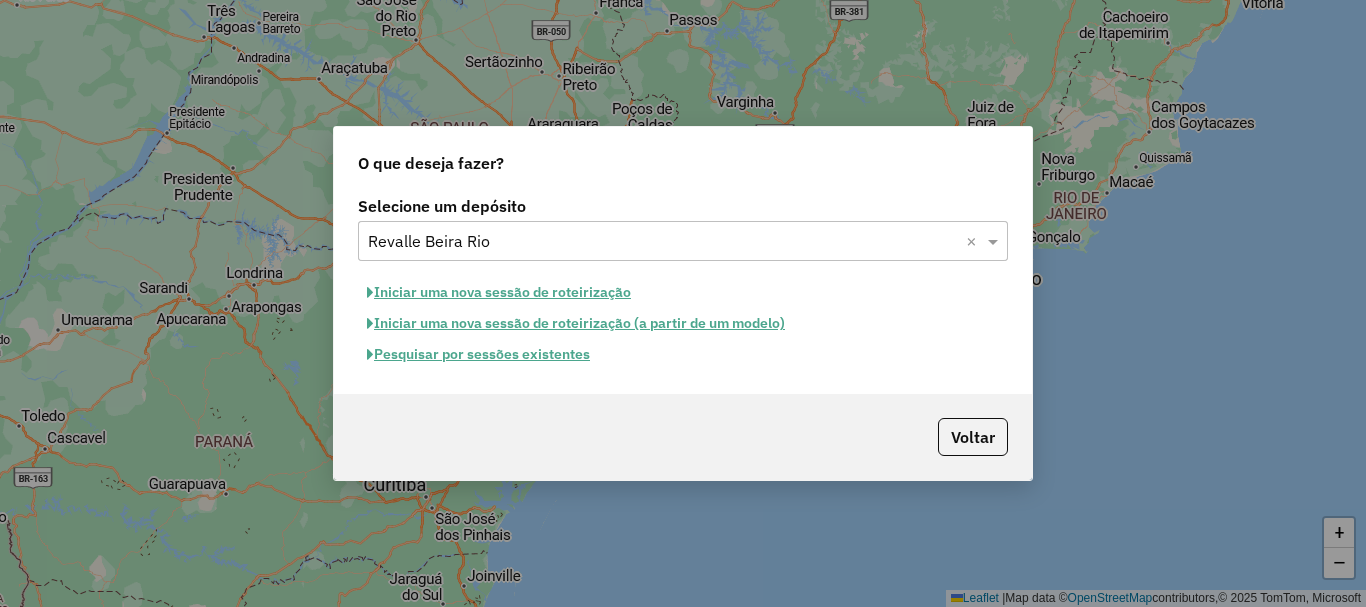 click on "Pesquisar por sessões existentes" 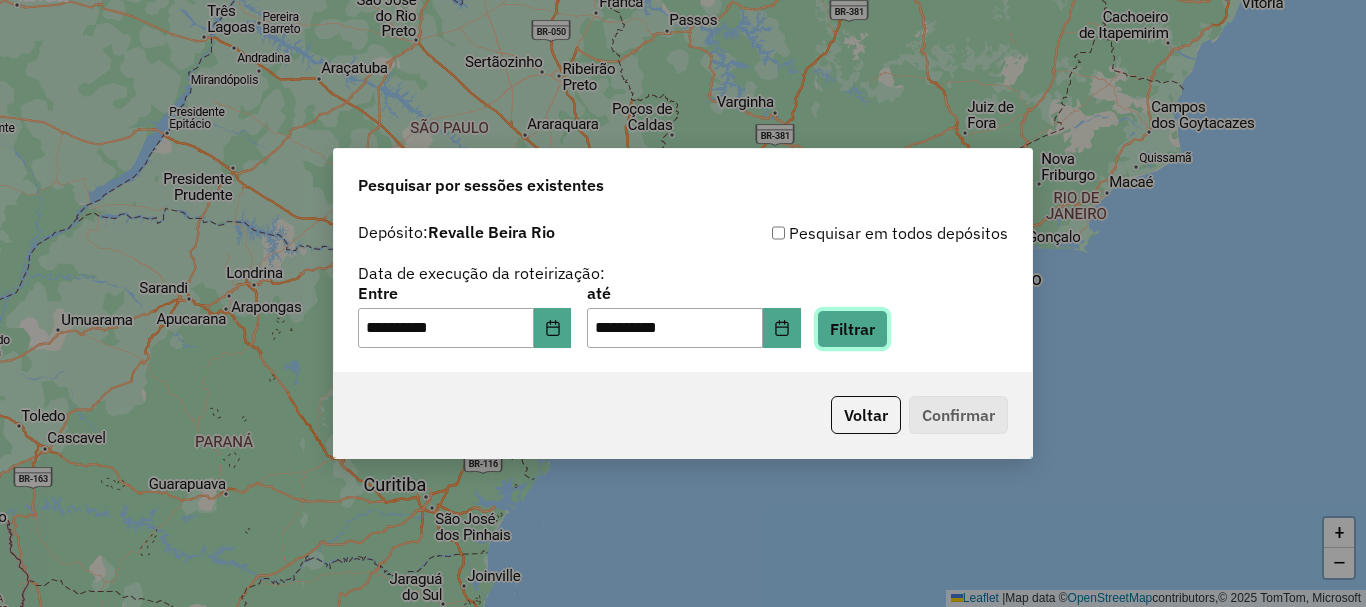 click on "Filtrar" 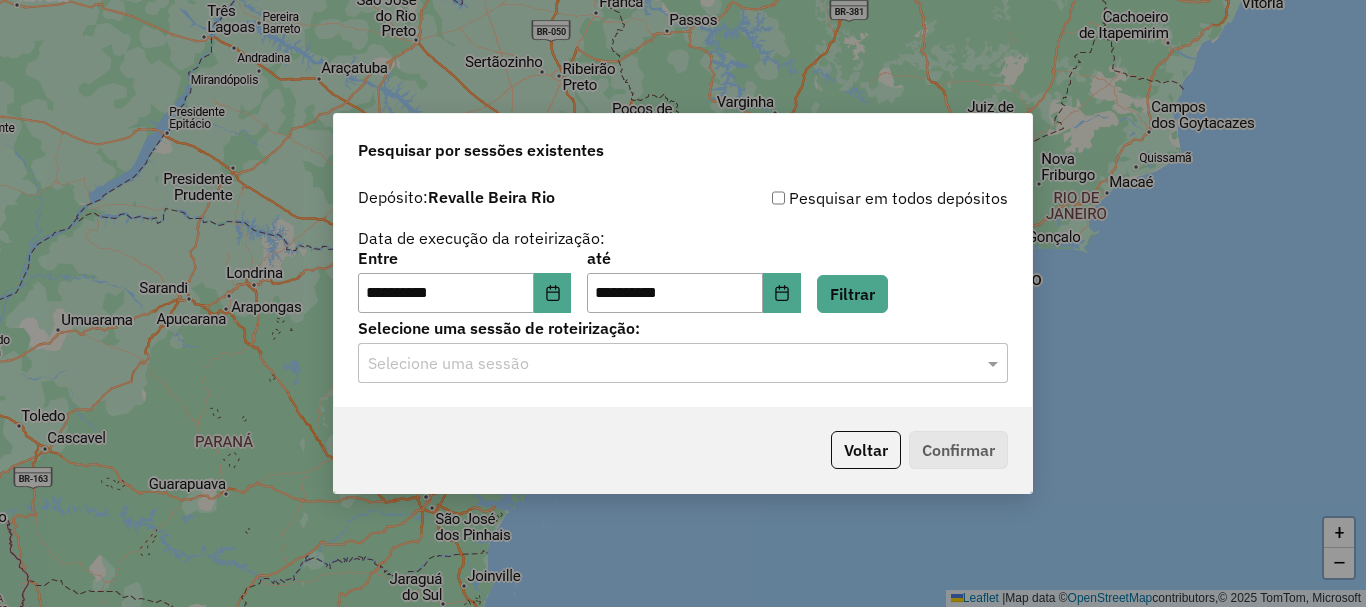 click 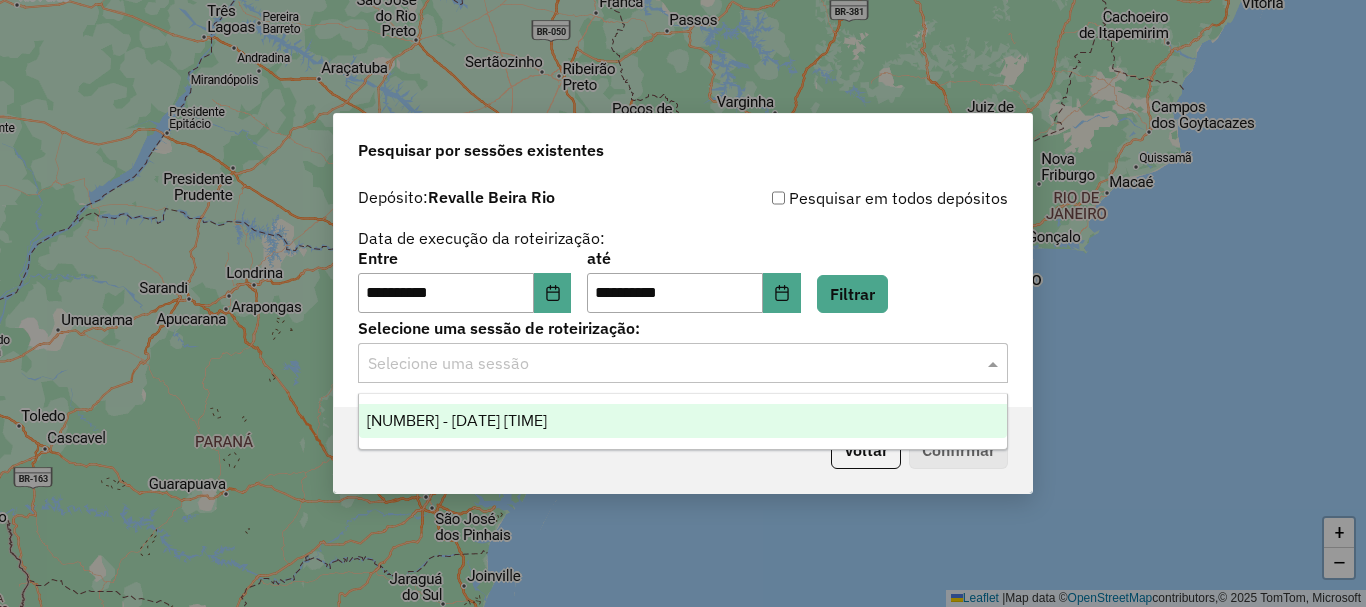 click on "974452 - 04/08/2025 15:42" at bounding box center (457, 420) 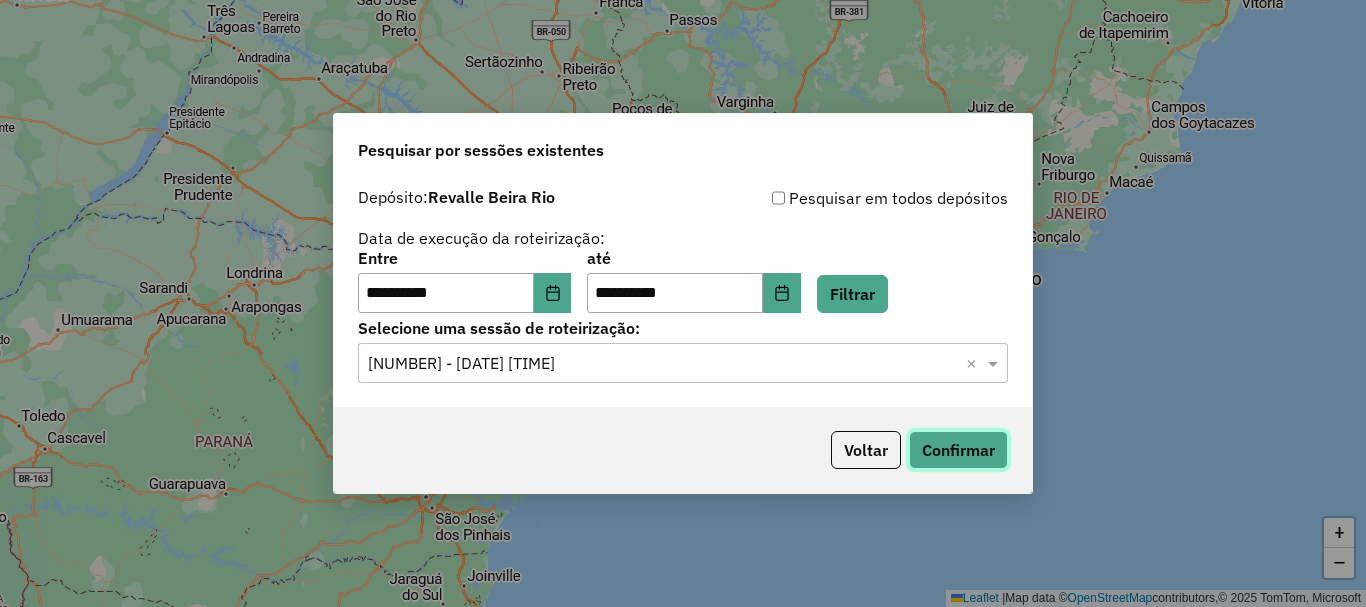 click on "Confirmar" 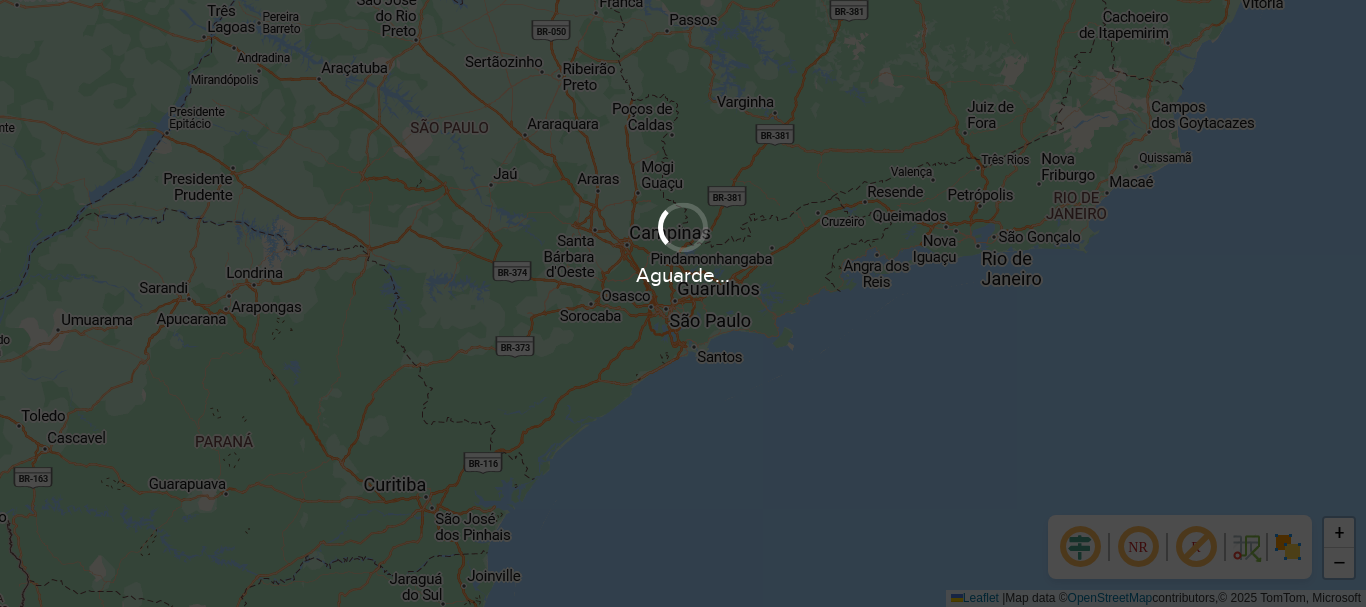scroll, scrollTop: 0, scrollLeft: 0, axis: both 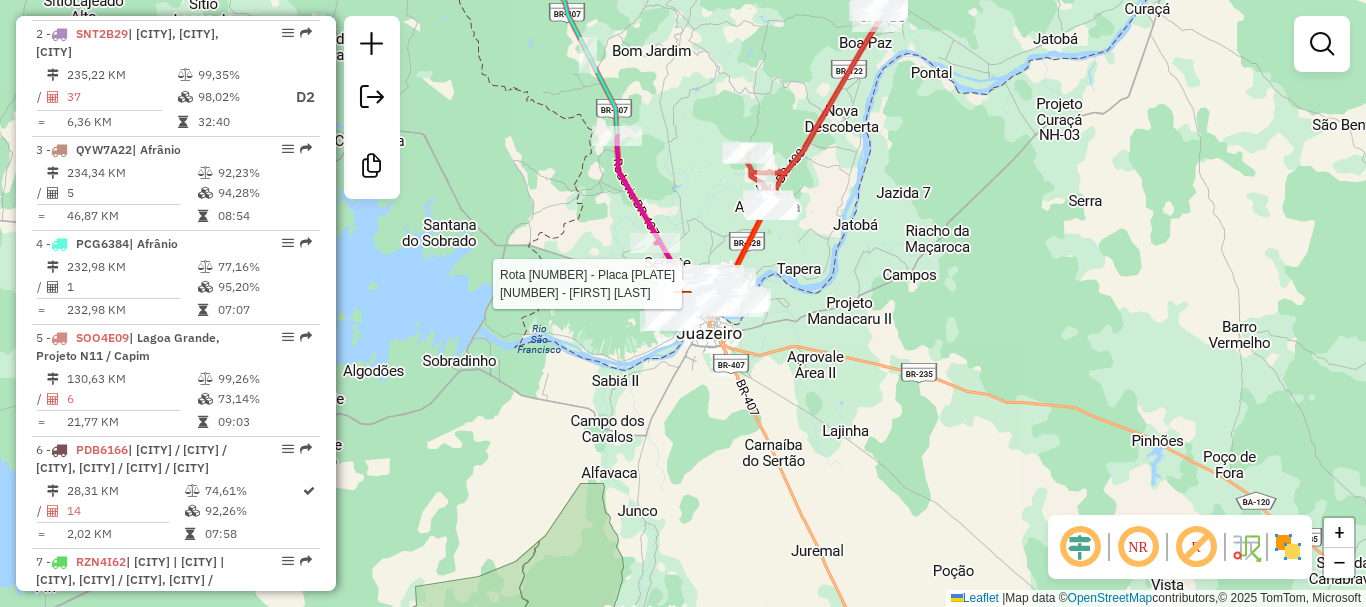 select on "**********" 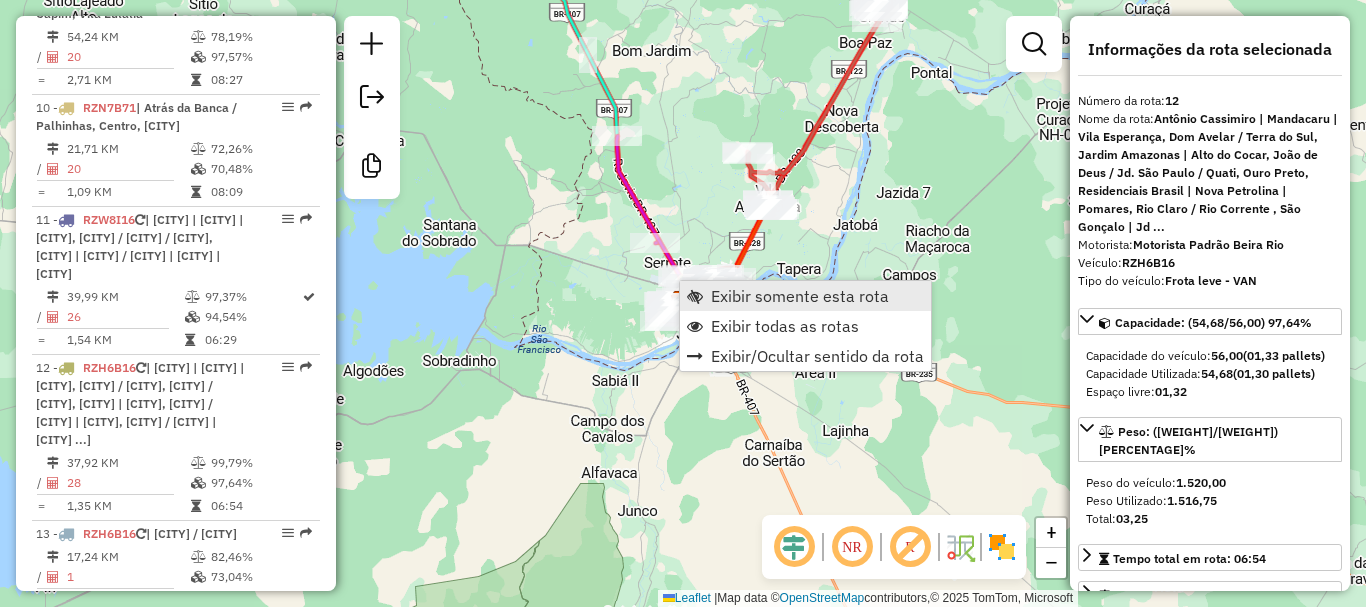 scroll, scrollTop: 2263, scrollLeft: 0, axis: vertical 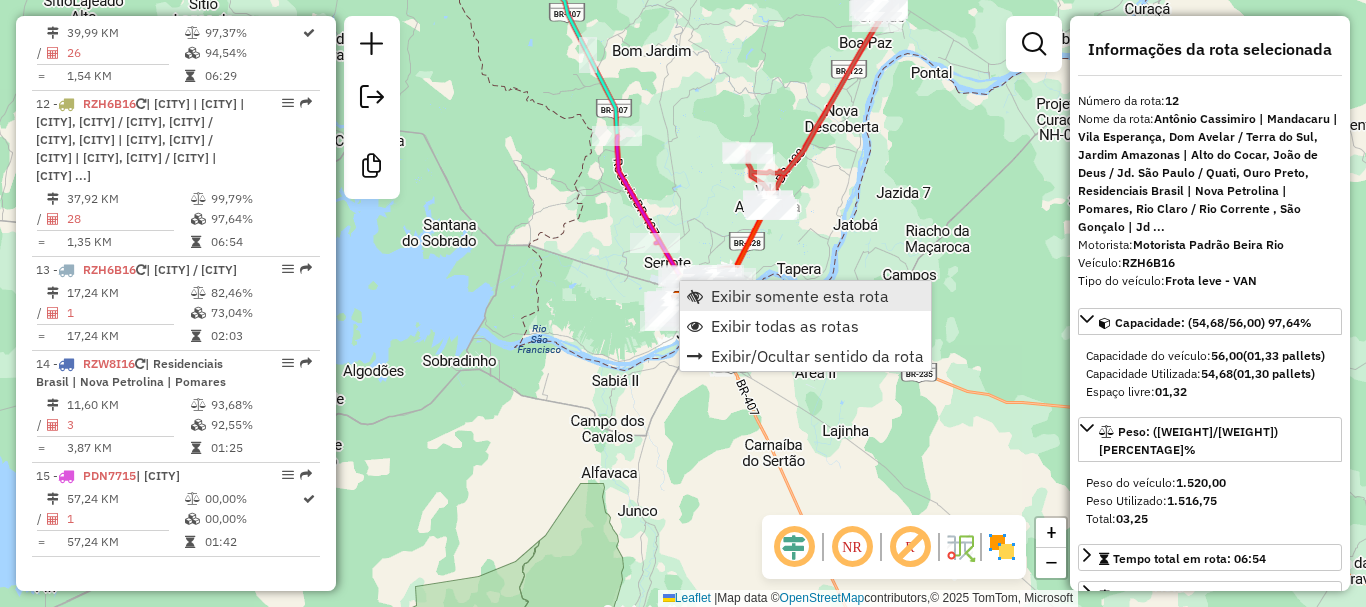 click on "Exibir somente esta rota" at bounding box center [805, 296] 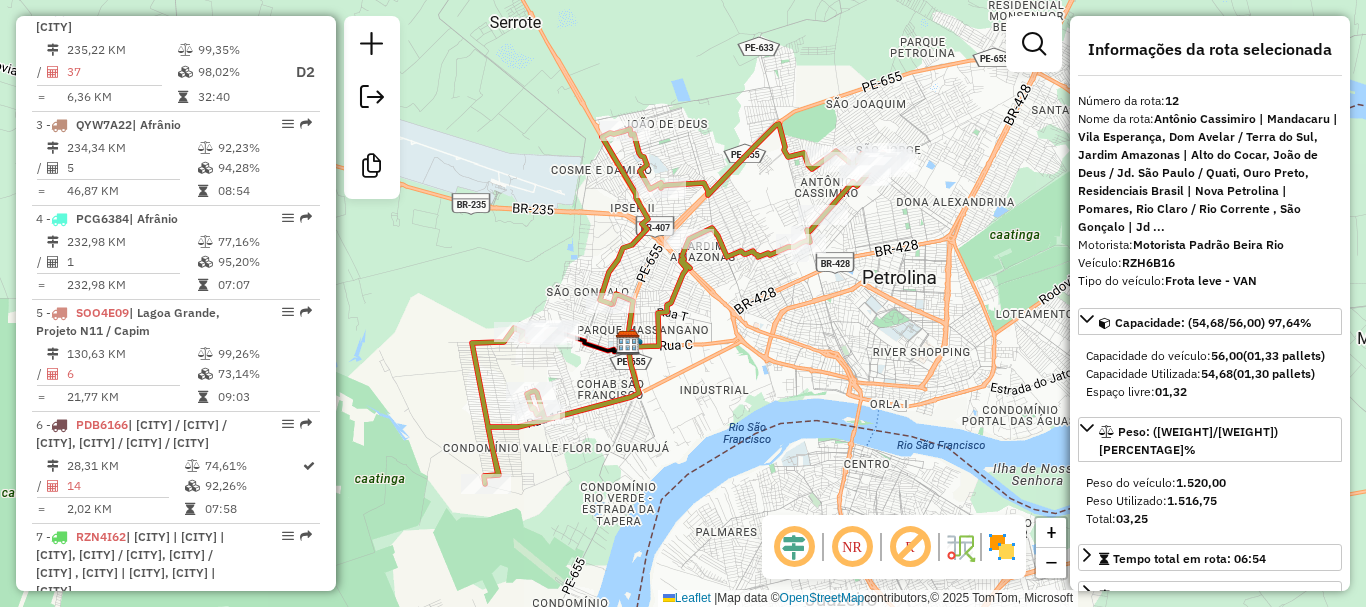 scroll, scrollTop: 878, scrollLeft: 0, axis: vertical 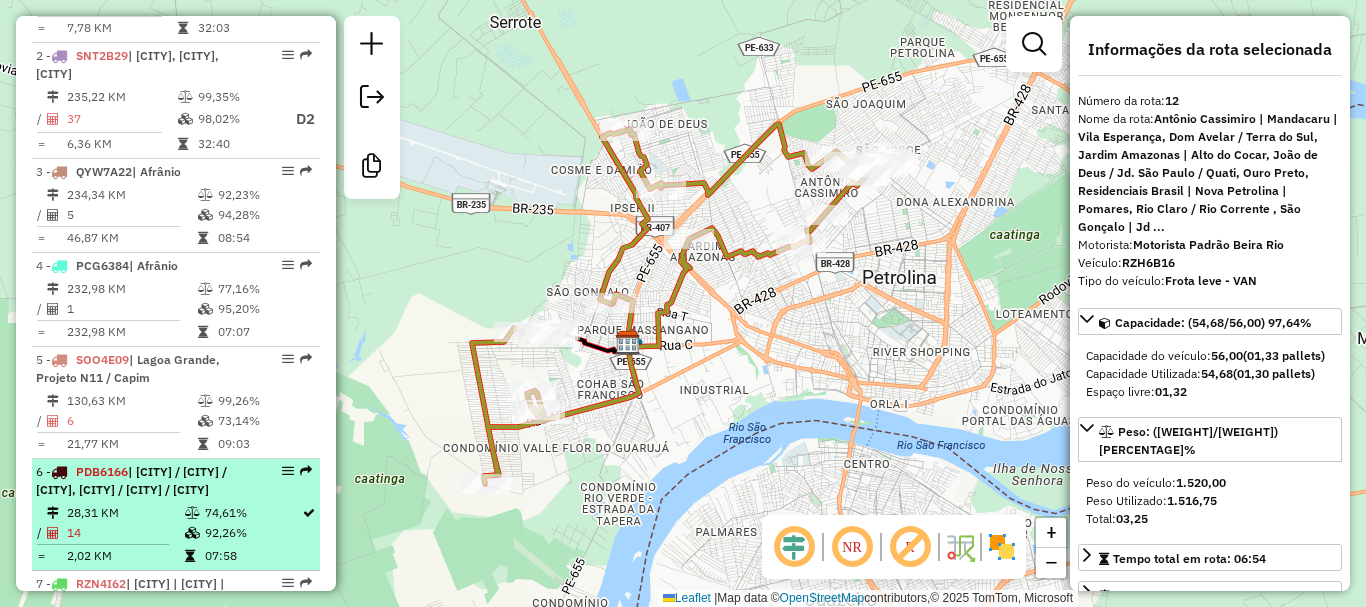 click on "| [CITY] / [CITY] / [CITY], [CITY] / [CITY] / [CITY]" at bounding box center [131, 480] 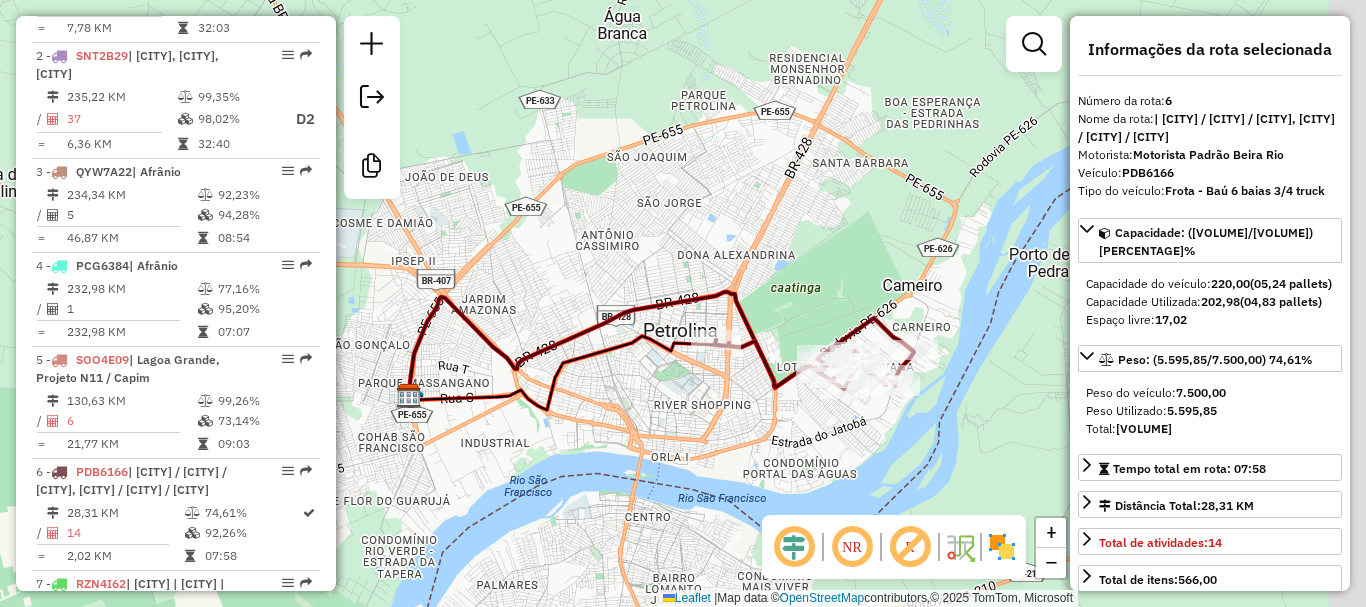 drag, startPoint x: 815, startPoint y: 396, endPoint x: 702, endPoint y: 382, distance: 113.86395 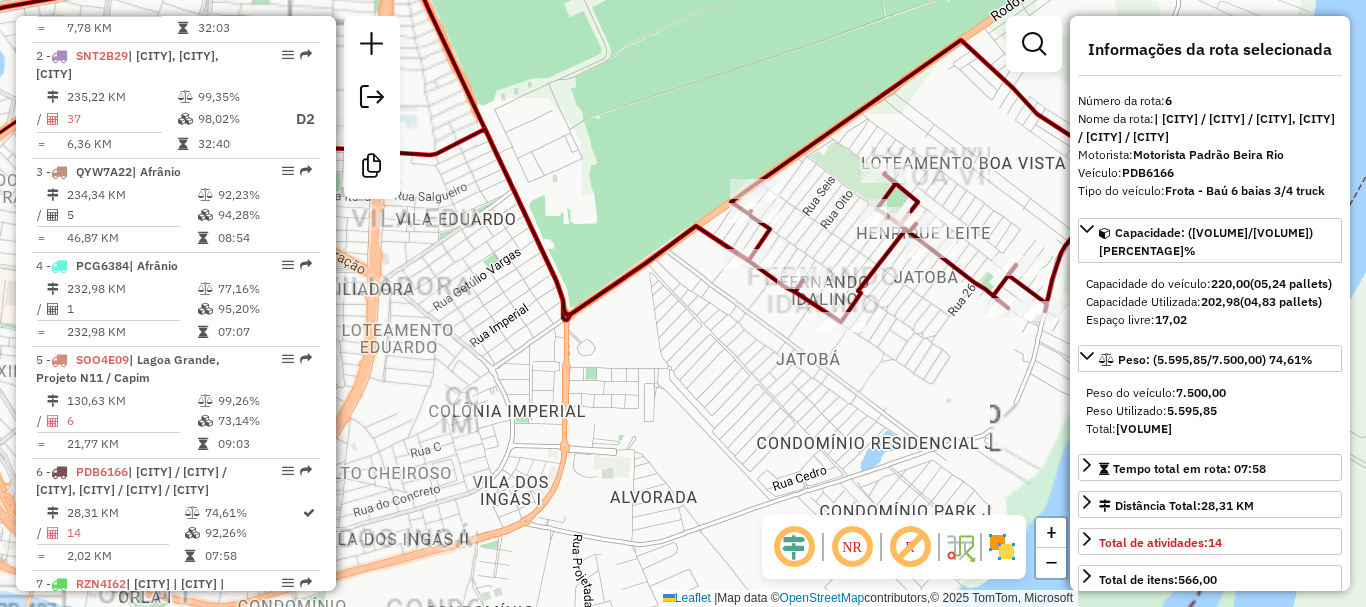 click on "Janela de atendimento Grade de atendimento Capacidade Transportadoras Veículos Cliente Pedidos  Rotas Selecione os dias de semana para filtrar as janelas de atendimento  Seg   Ter   Qua   Qui   Sex   Sáb   Dom  Informe o período da janela de atendimento: De: Até:  Filtrar exatamente a janela do cliente  Considerar janela de atendimento padrão  Selecione os dias de semana para filtrar as grades de atendimento  Seg   Ter   Qua   Qui   Sex   Sáb   Dom   Considerar clientes sem dia de atendimento cadastrado  Clientes fora do dia de atendimento selecionado Filtrar as atividades entre os valores definidos abaixo:  Peso mínimo:   Peso máximo:   Cubagem mínima:   Cubagem máxima:   De:   Até:  Filtrar as atividades entre o tempo de atendimento definido abaixo:  De:   Até:   Considerar capacidade total dos clientes não roteirizados Transportadora: Selecione um ou mais itens Tipo de veículo: Selecione um ou mais itens Veículo: Selecione um ou mais itens Motorista: Selecione um ou mais itens Nome: Rótulo:" 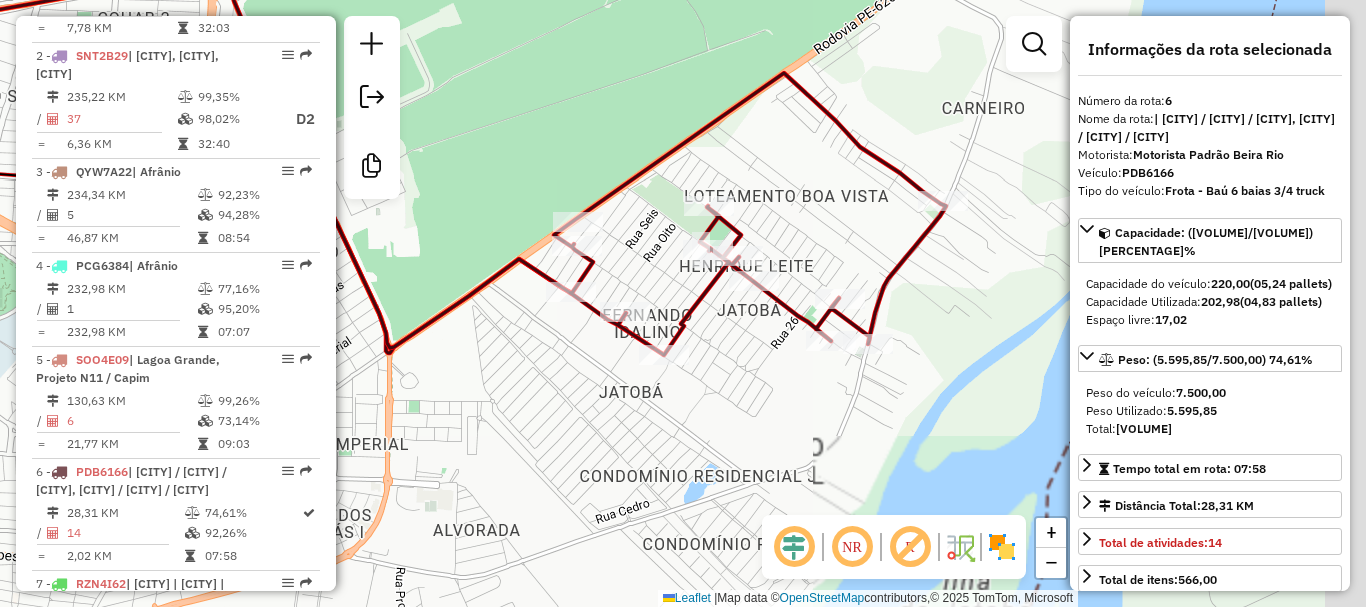 drag, startPoint x: 772, startPoint y: 391, endPoint x: 697, endPoint y: 423, distance: 81.5414 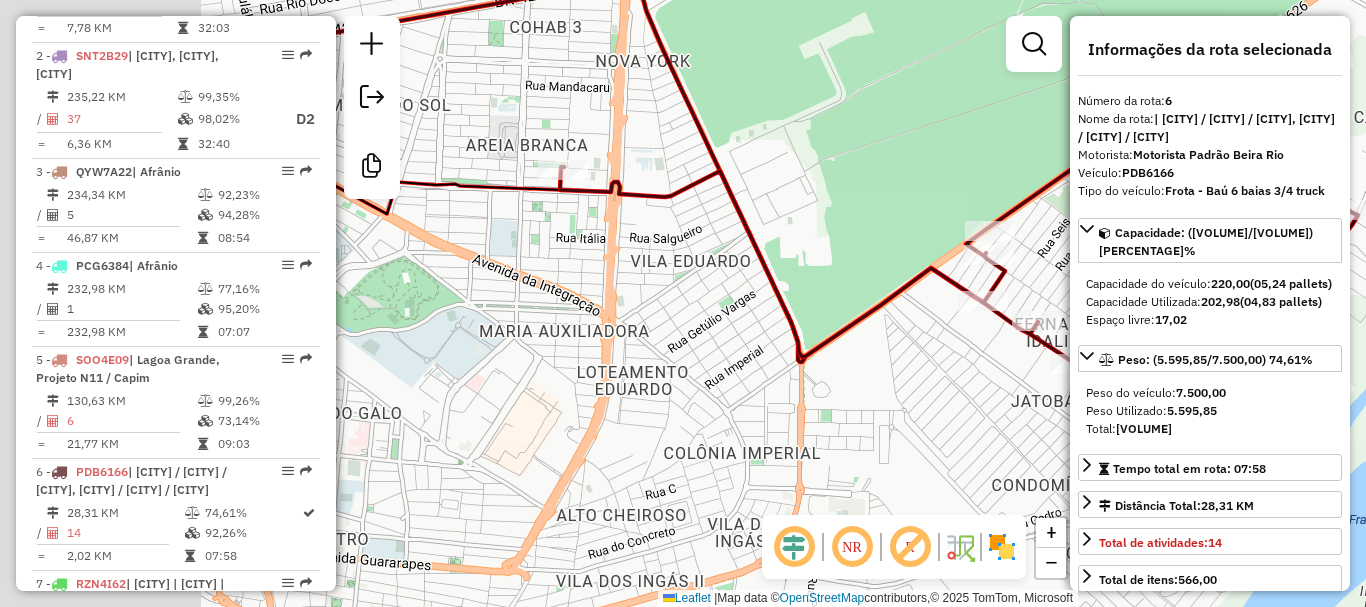 drag, startPoint x: 677, startPoint y: 296, endPoint x: 1096, endPoint y: 306, distance: 419.11932 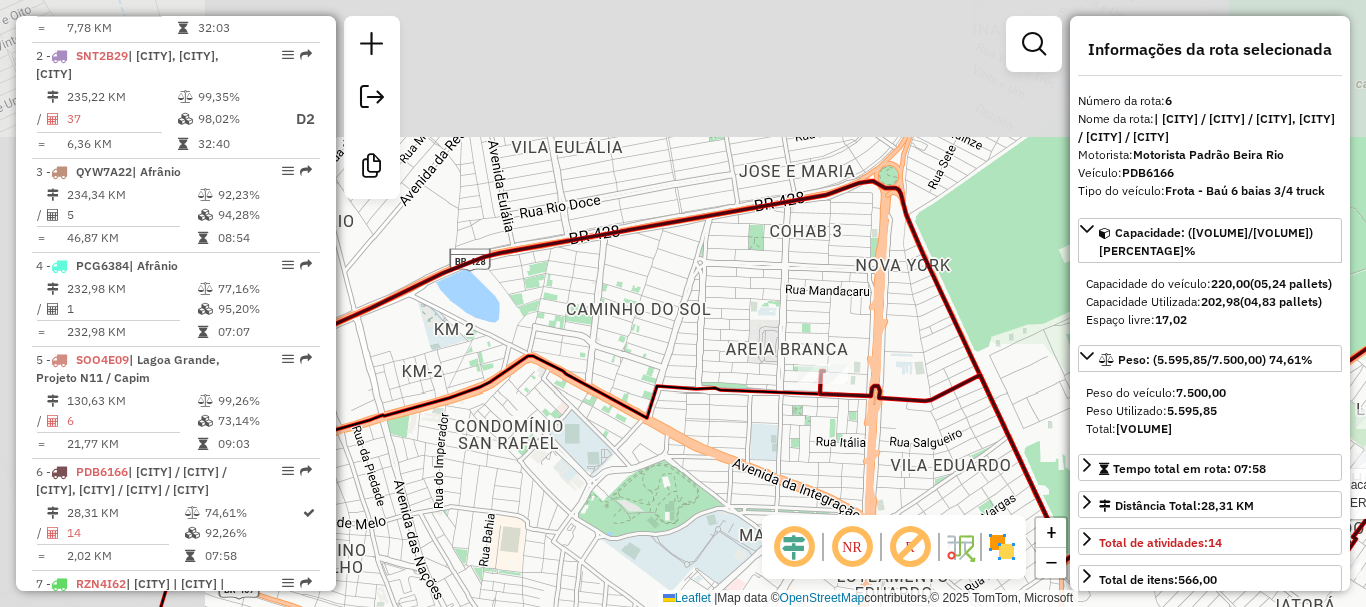 drag, startPoint x: 710, startPoint y: 306, endPoint x: 966, endPoint y: 504, distance: 323.6356 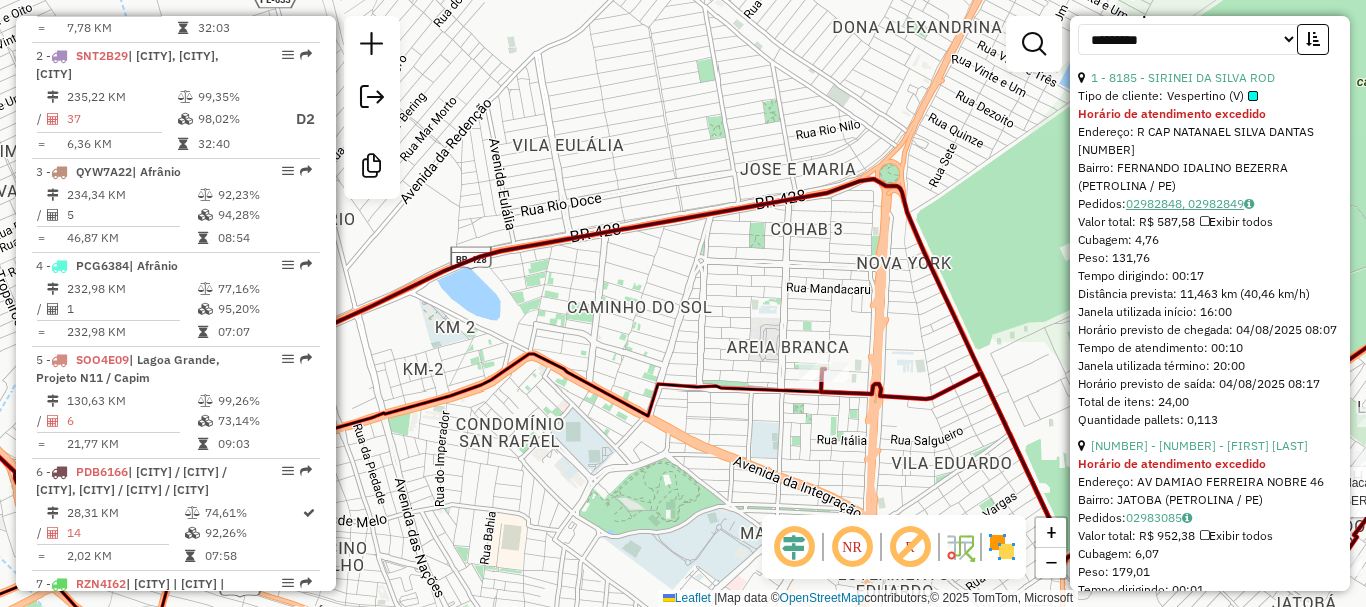 scroll, scrollTop: 800, scrollLeft: 0, axis: vertical 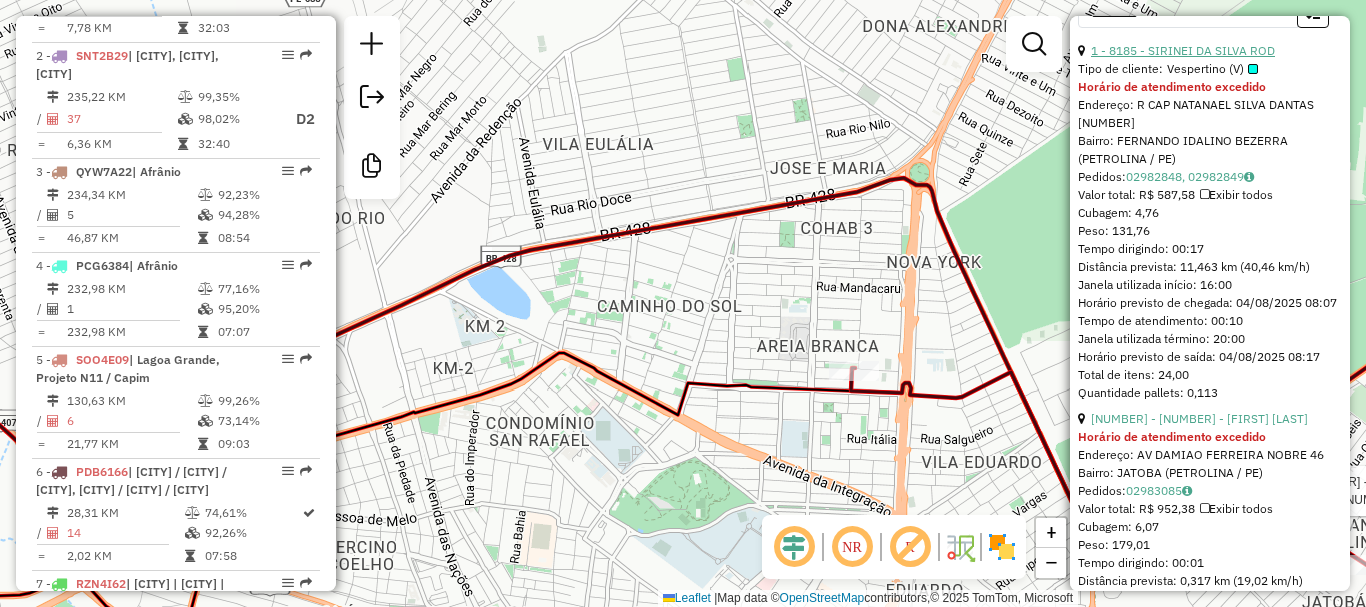 drag, startPoint x: 1071, startPoint y: 89, endPoint x: 1094, endPoint y: 85, distance: 23.345236 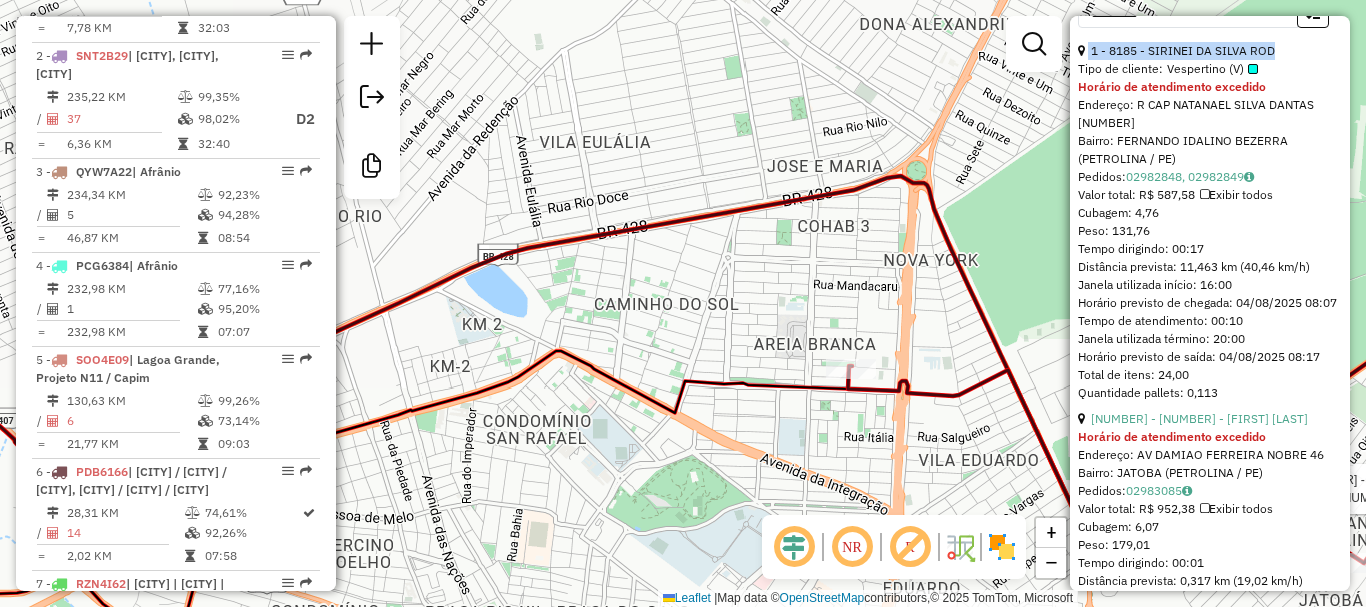 drag, startPoint x: 1089, startPoint y: 81, endPoint x: 1275, endPoint y: 79, distance: 186.01076 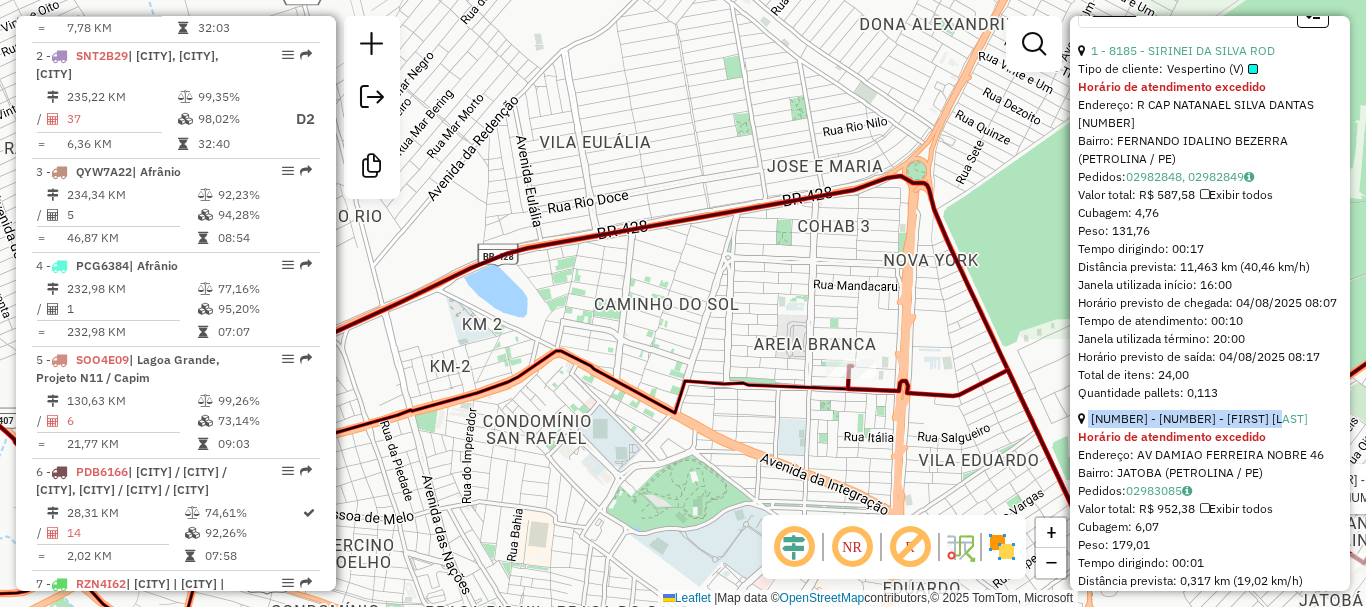 drag, startPoint x: 1087, startPoint y: 452, endPoint x: 1297, endPoint y: 454, distance: 210.00952 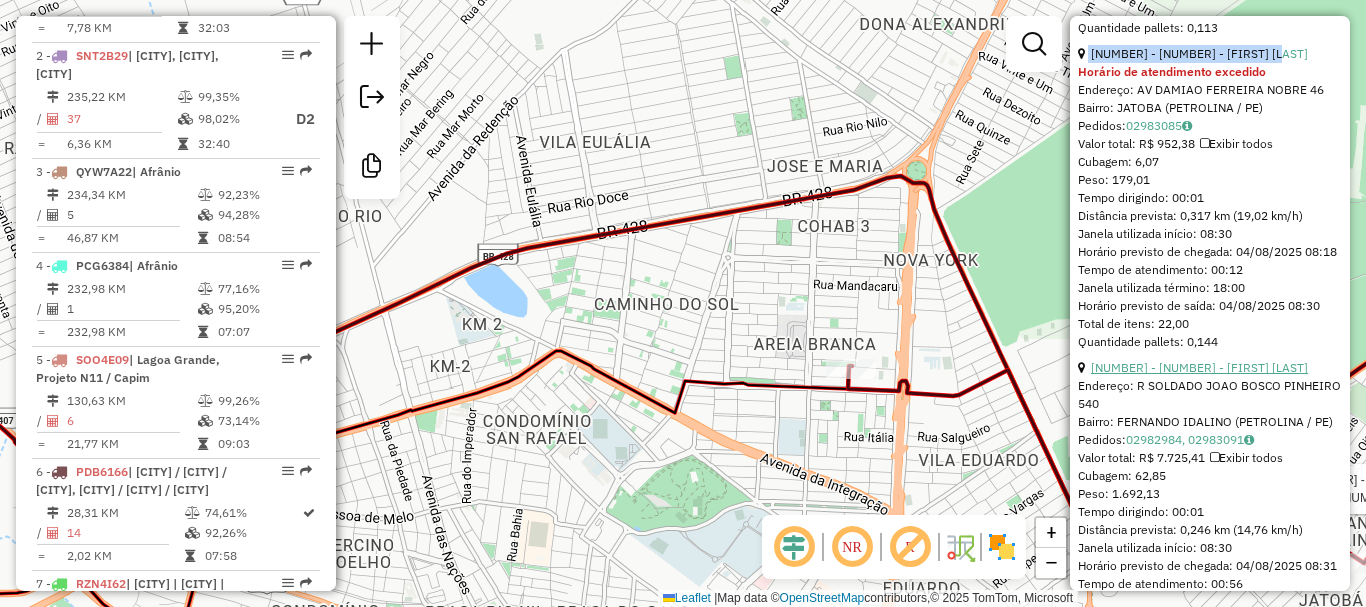 scroll, scrollTop: 1200, scrollLeft: 0, axis: vertical 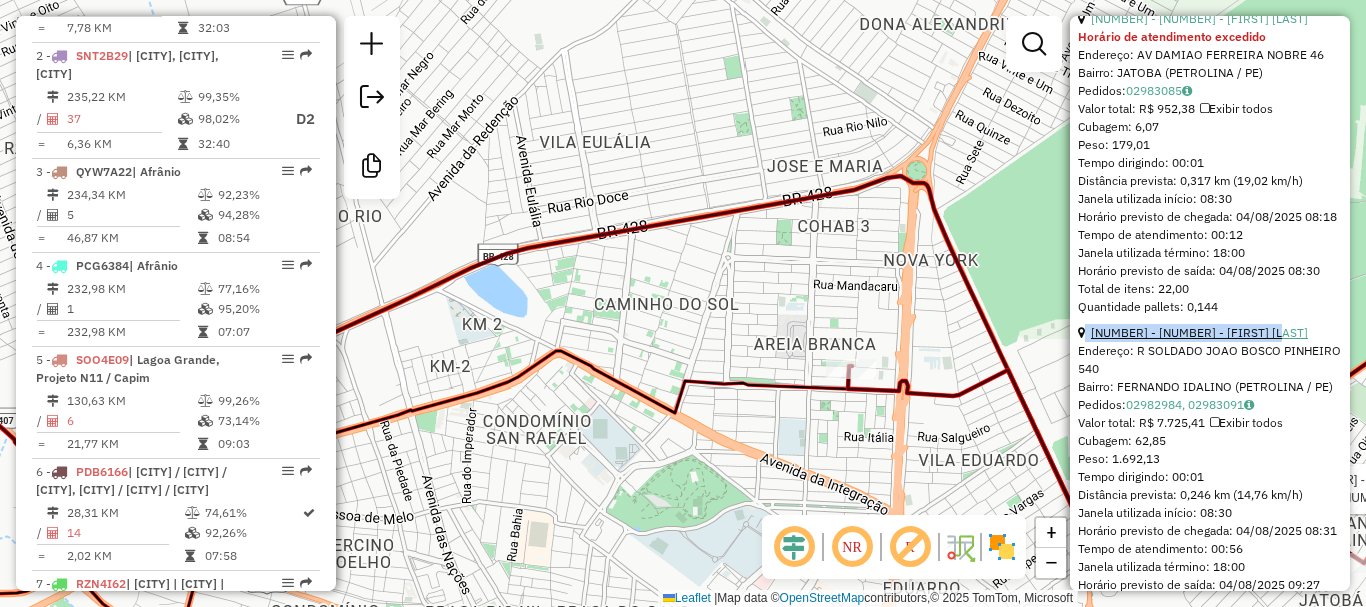 drag, startPoint x: 1085, startPoint y: 380, endPoint x: 1285, endPoint y: 389, distance: 200.2024 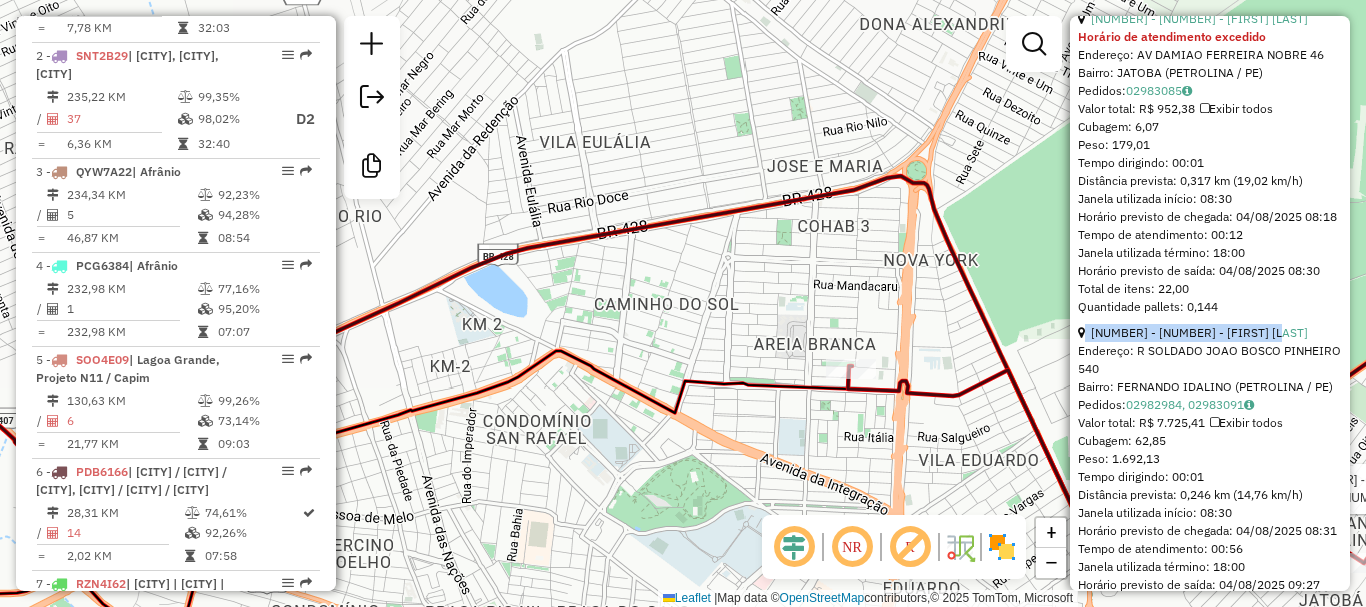 copy on "[NUMBER] - [NUMBER] - [FIRST] [LAST]" 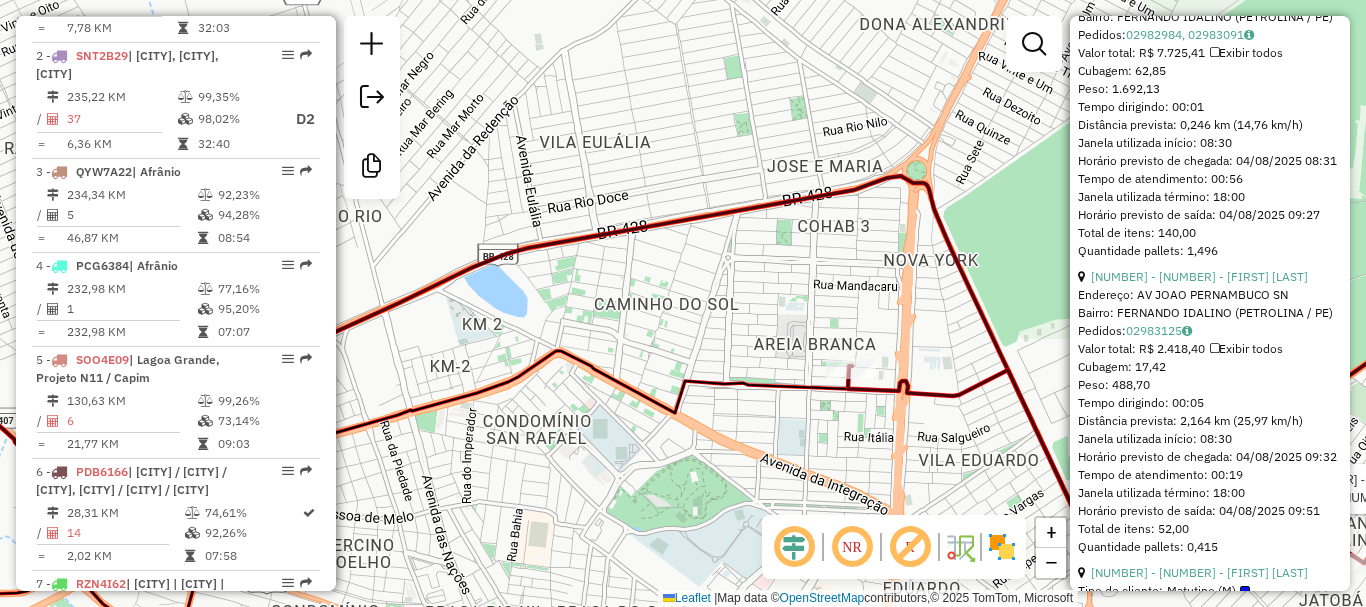 scroll, scrollTop: 1600, scrollLeft: 0, axis: vertical 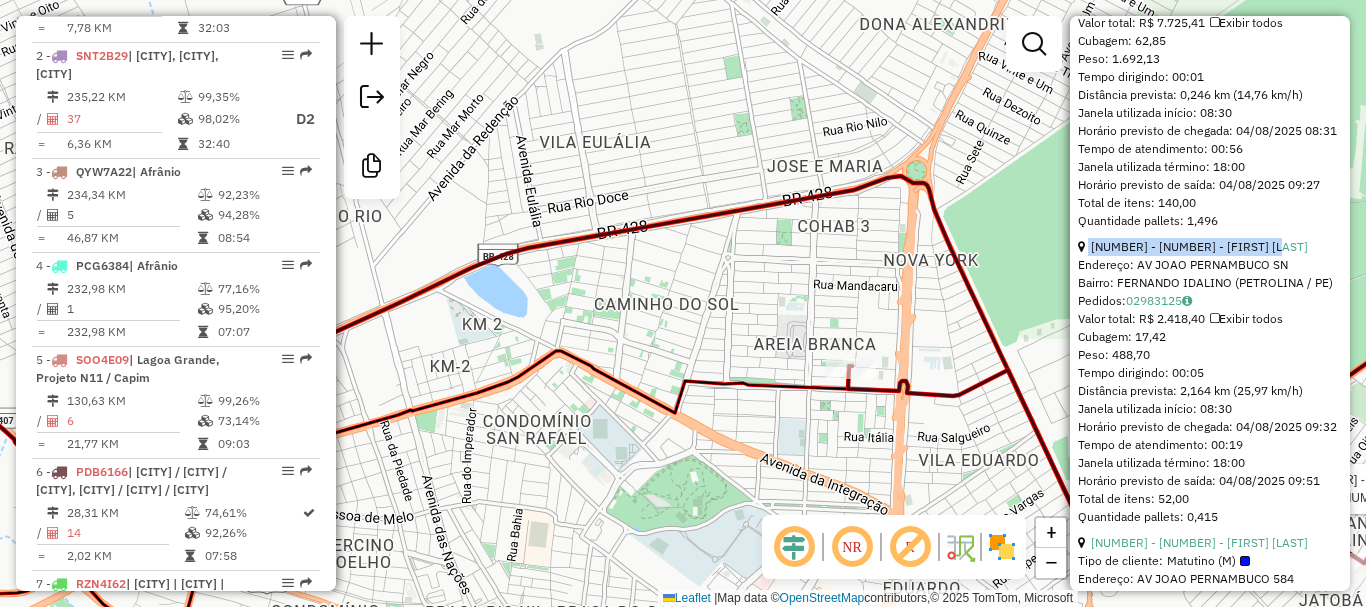 drag, startPoint x: 1089, startPoint y: 321, endPoint x: 1292, endPoint y: 319, distance: 203.00986 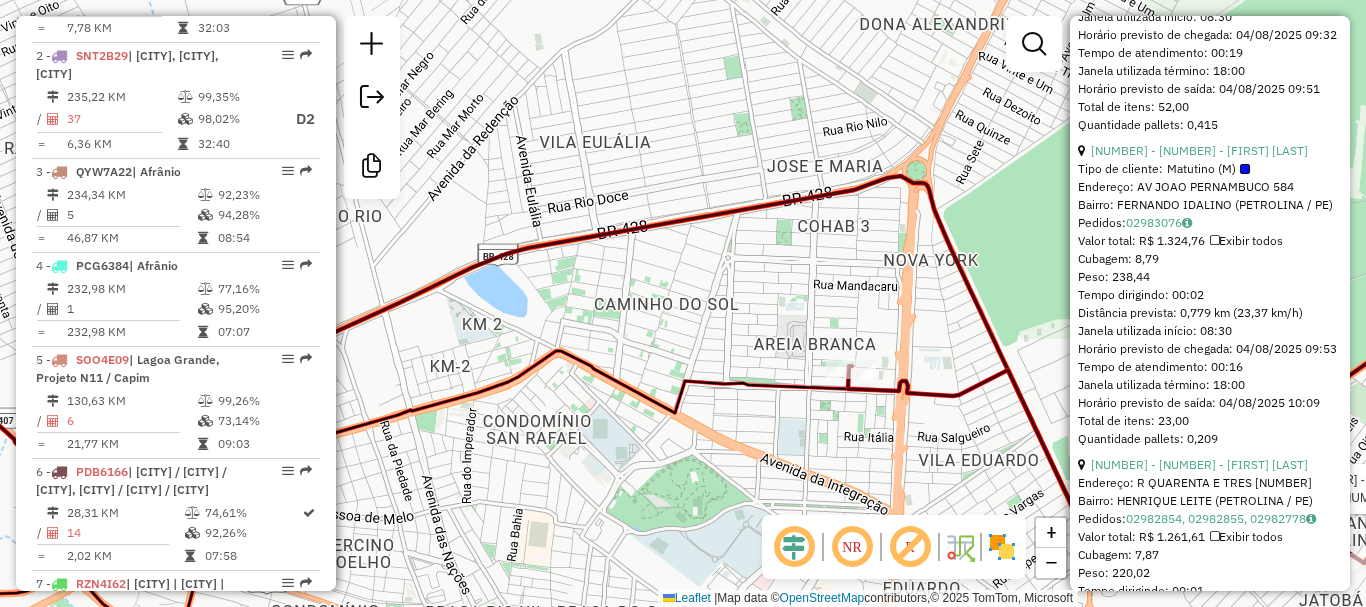 scroll, scrollTop: 2000, scrollLeft: 0, axis: vertical 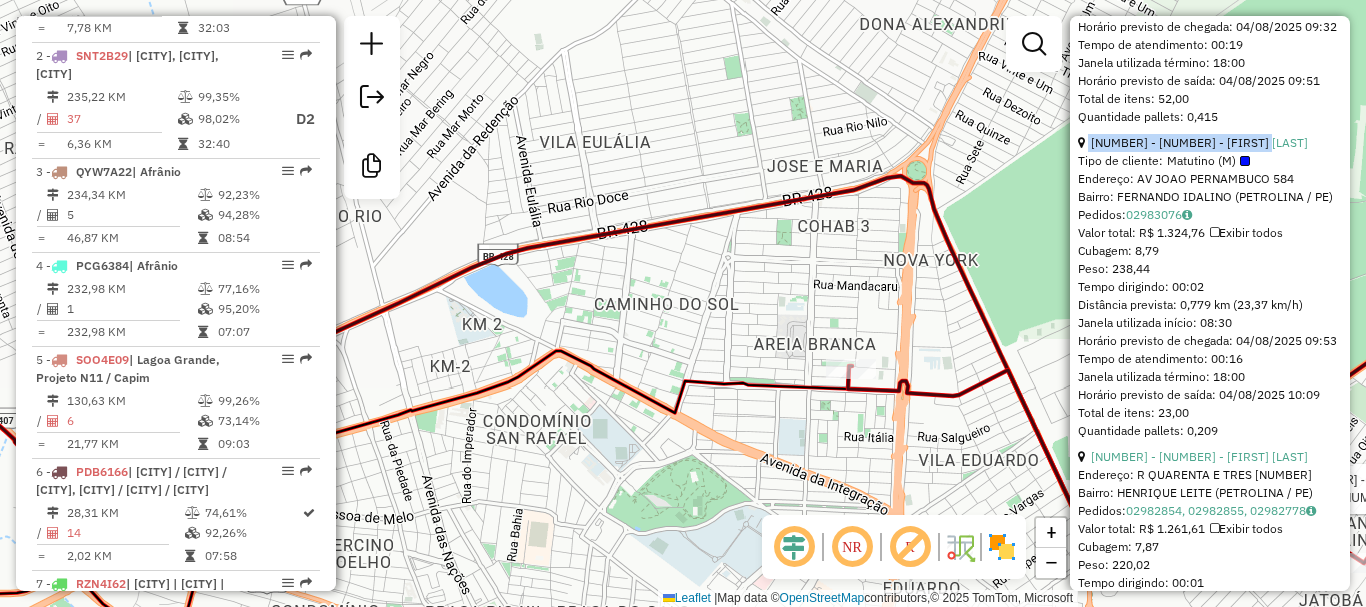 drag, startPoint x: 1088, startPoint y: 229, endPoint x: 1288, endPoint y: 231, distance: 200.01 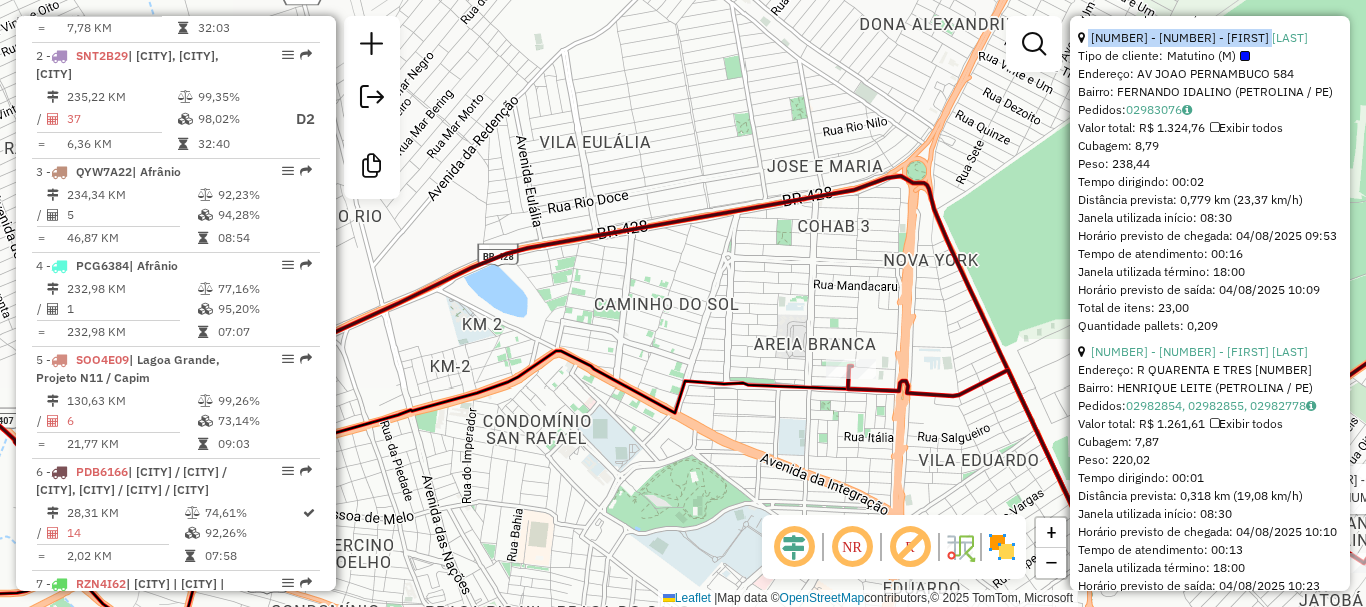 scroll, scrollTop: 2200, scrollLeft: 0, axis: vertical 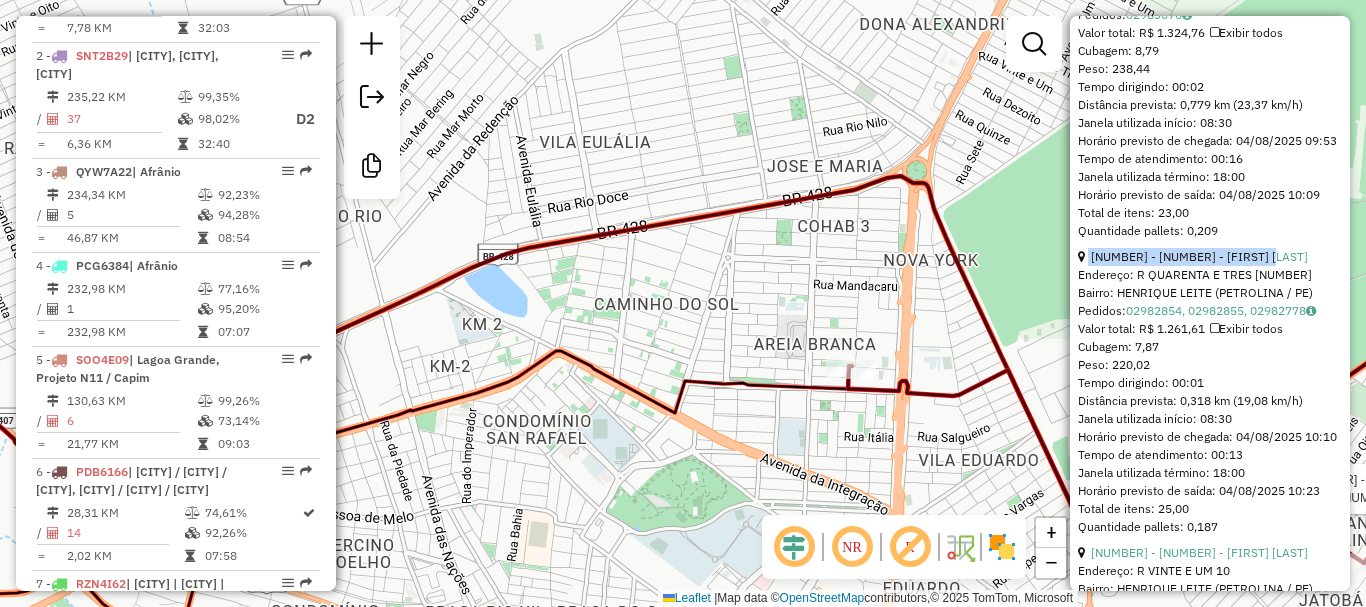 drag, startPoint x: 1089, startPoint y: 362, endPoint x: 1298, endPoint y: 366, distance: 209.03827 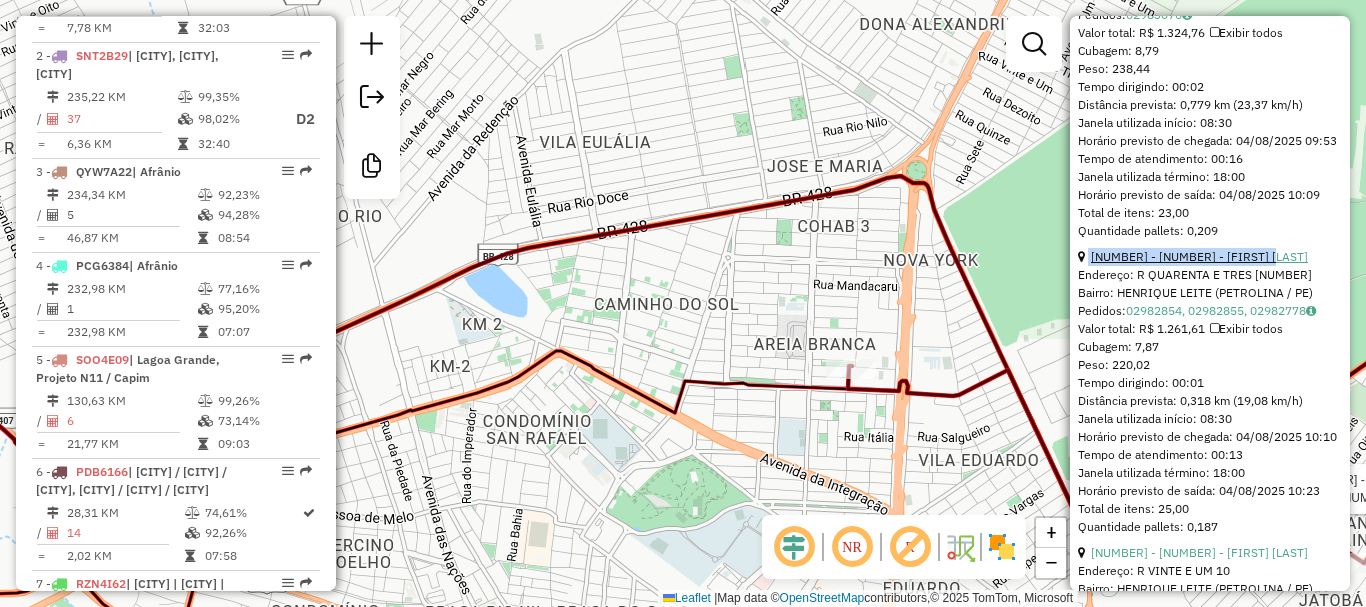 copy on "[NUMBER] - [NUMBER] - [FIRST] [LAST]" 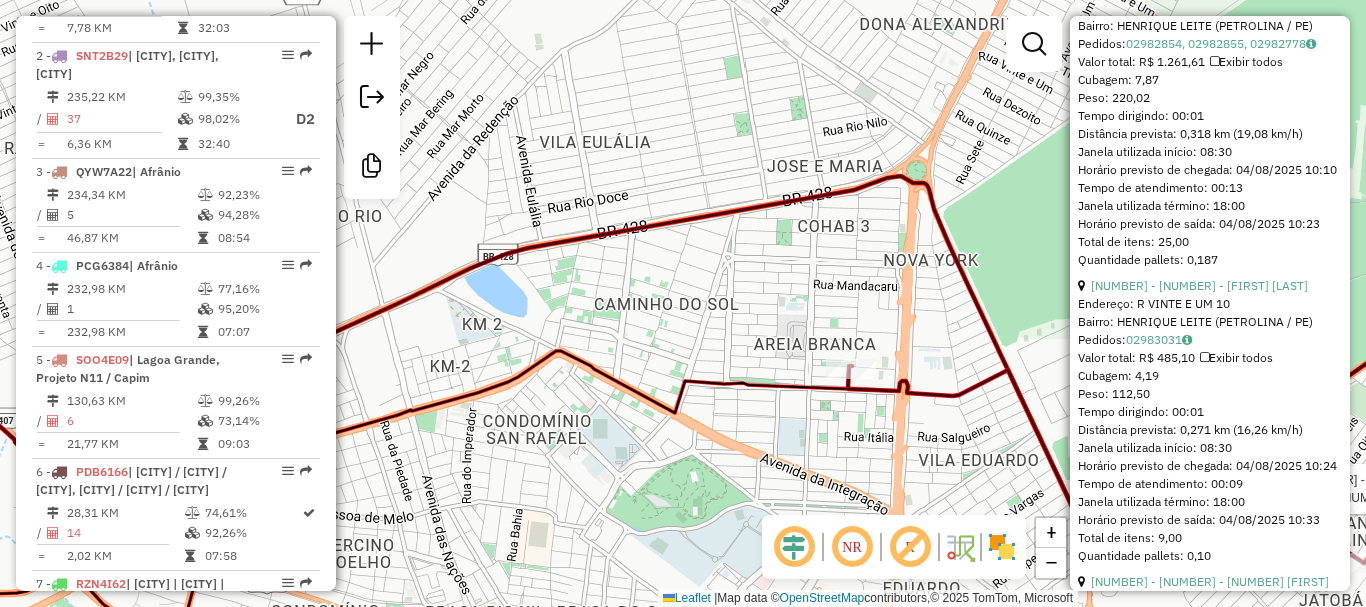 scroll, scrollTop: 2500, scrollLeft: 0, axis: vertical 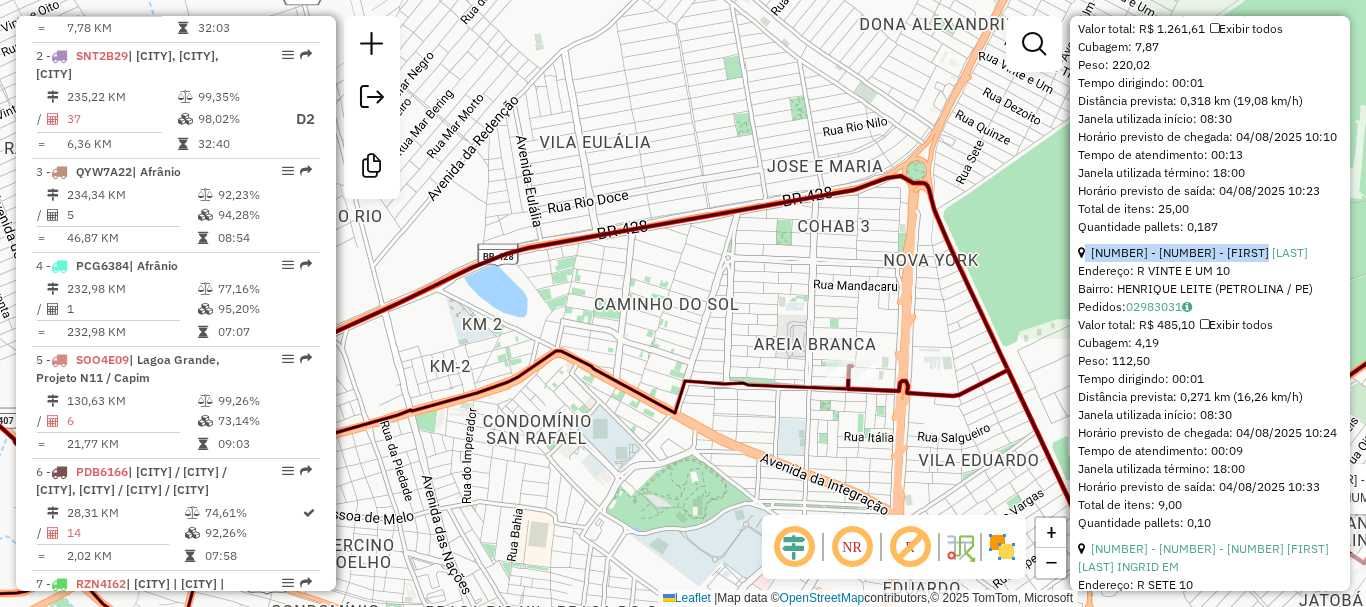 drag, startPoint x: 1106, startPoint y: 375, endPoint x: 1279, endPoint y: 377, distance: 173.01157 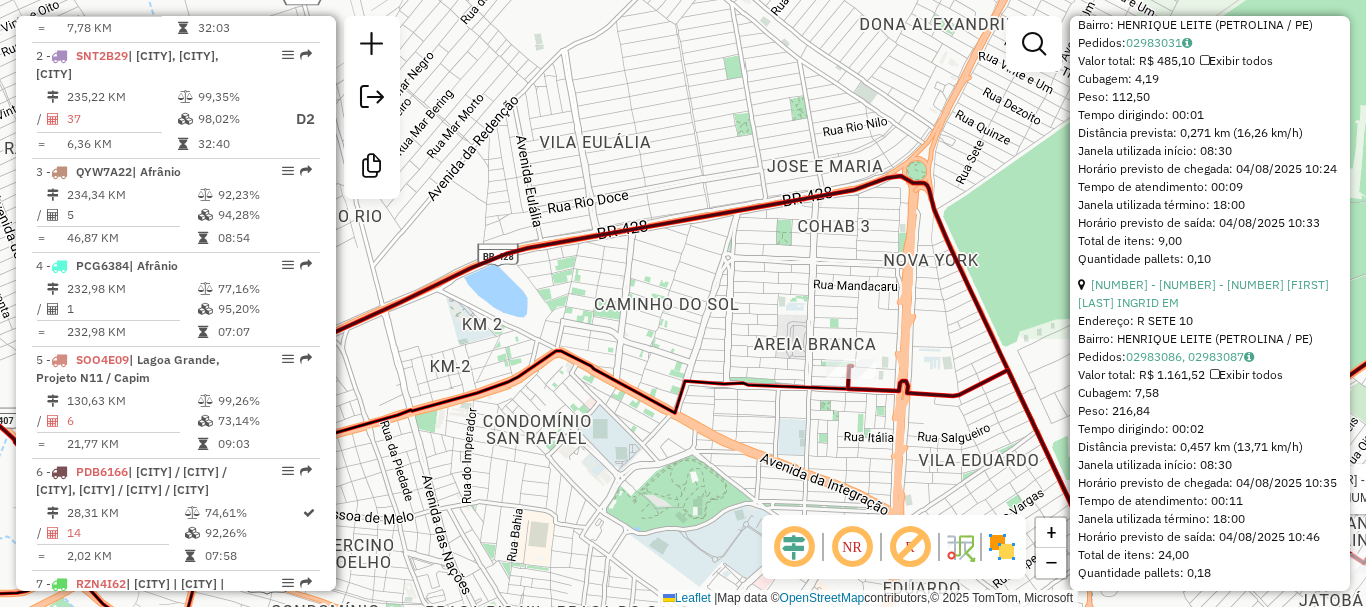 scroll, scrollTop: 2800, scrollLeft: 0, axis: vertical 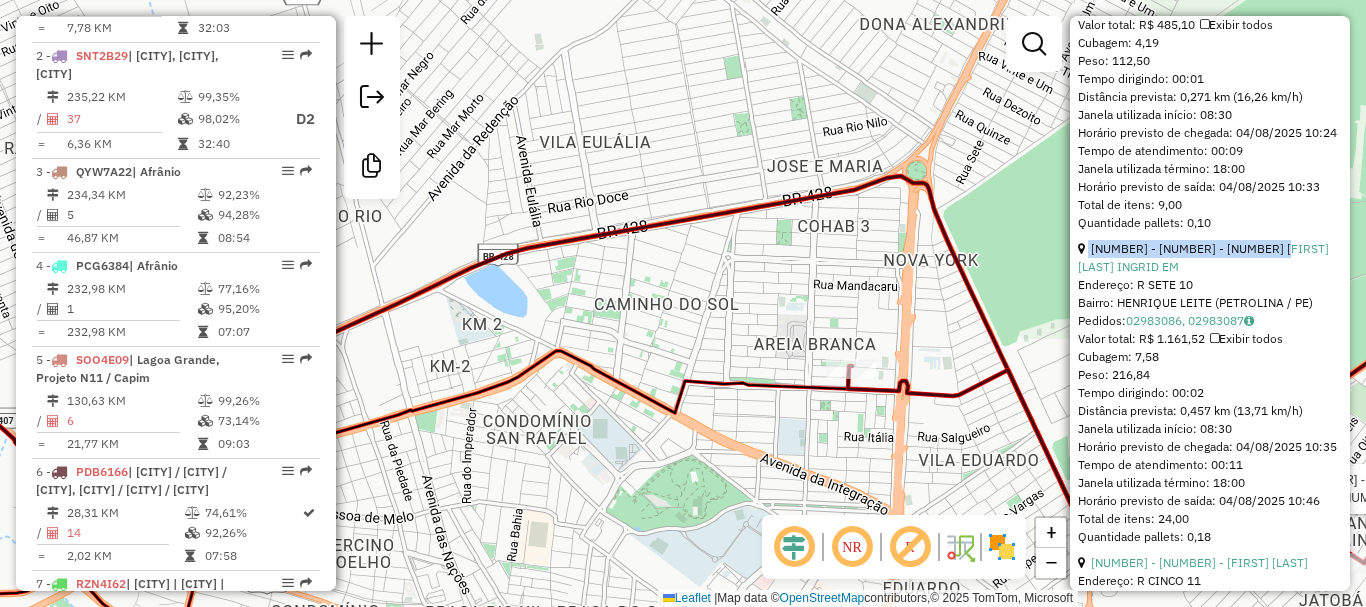 drag, startPoint x: 1087, startPoint y: 394, endPoint x: 1302, endPoint y: 386, distance: 215.14879 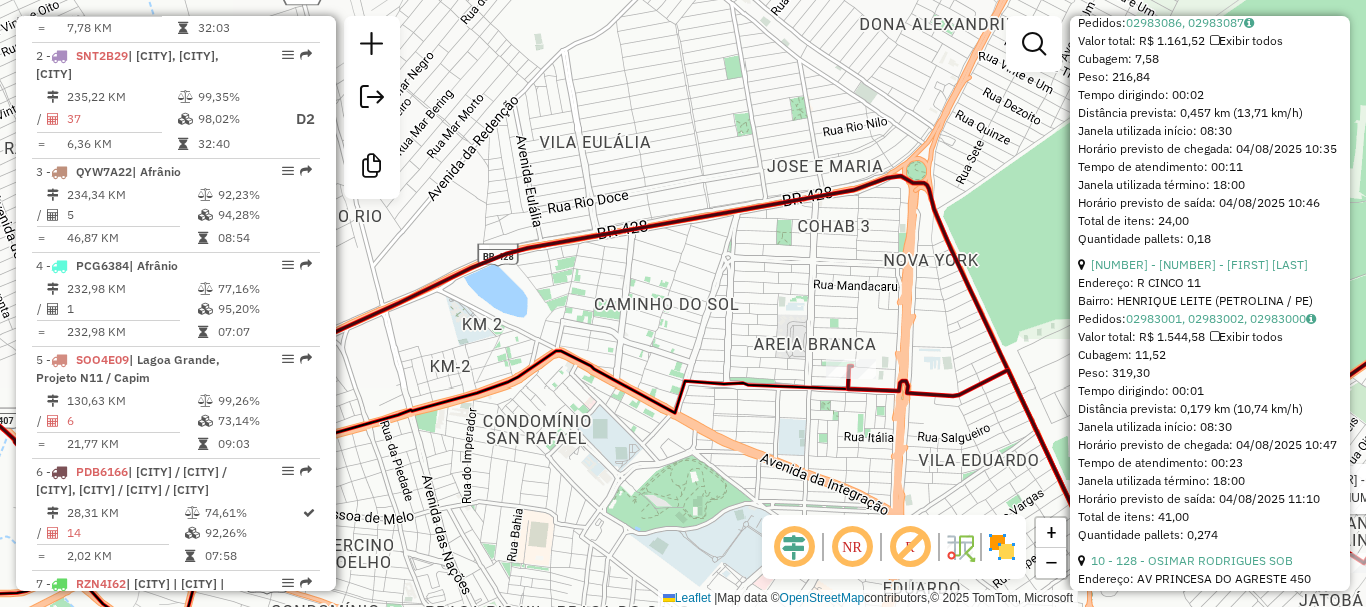 scroll, scrollTop: 3100, scrollLeft: 0, axis: vertical 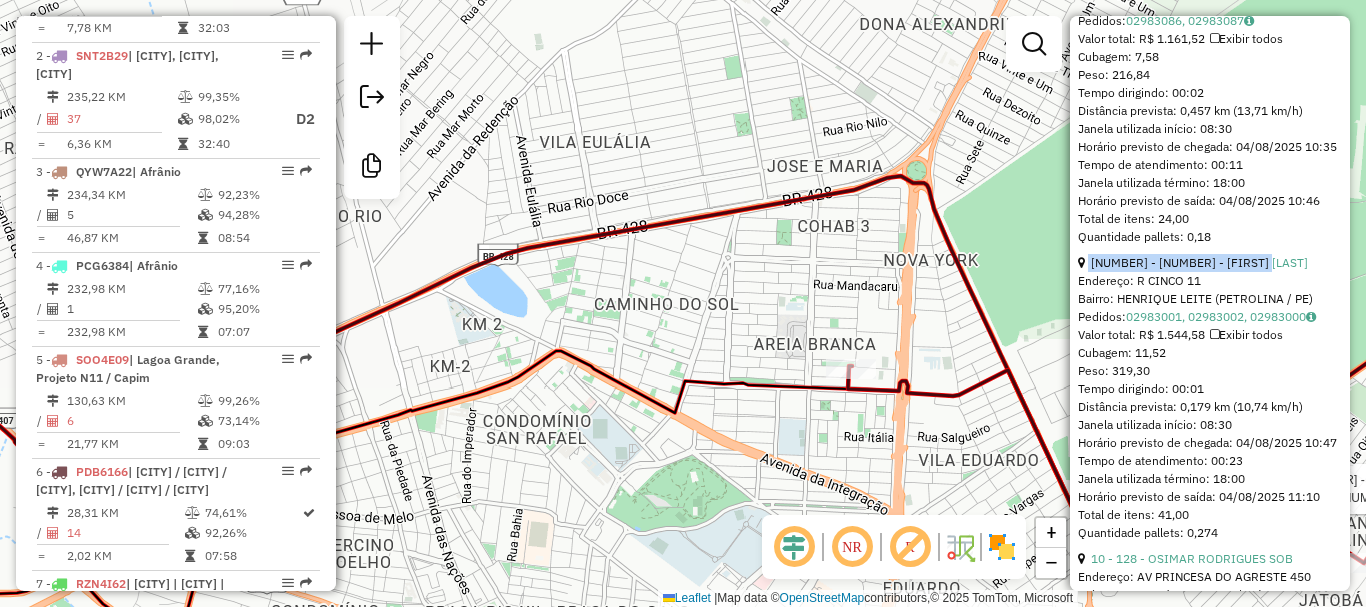 drag, startPoint x: 1089, startPoint y: 402, endPoint x: 1309, endPoint y: 400, distance: 220.0091 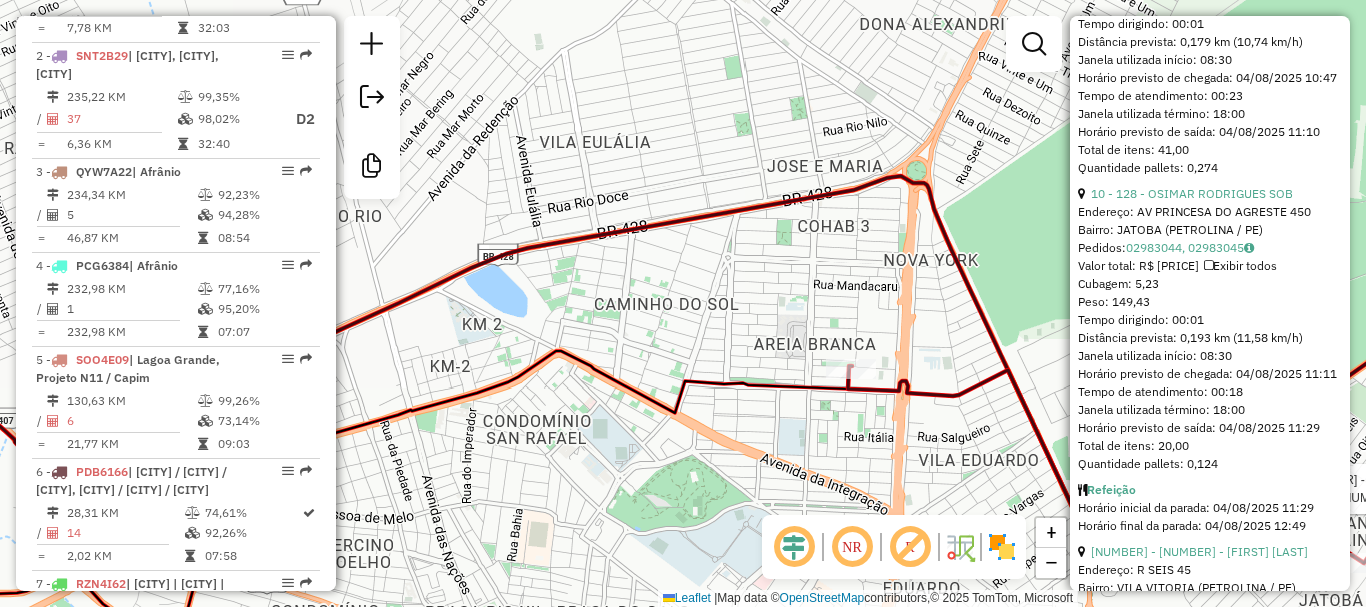 scroll, scrollTop: 3500, scrollLeft: 0, axis: vertical 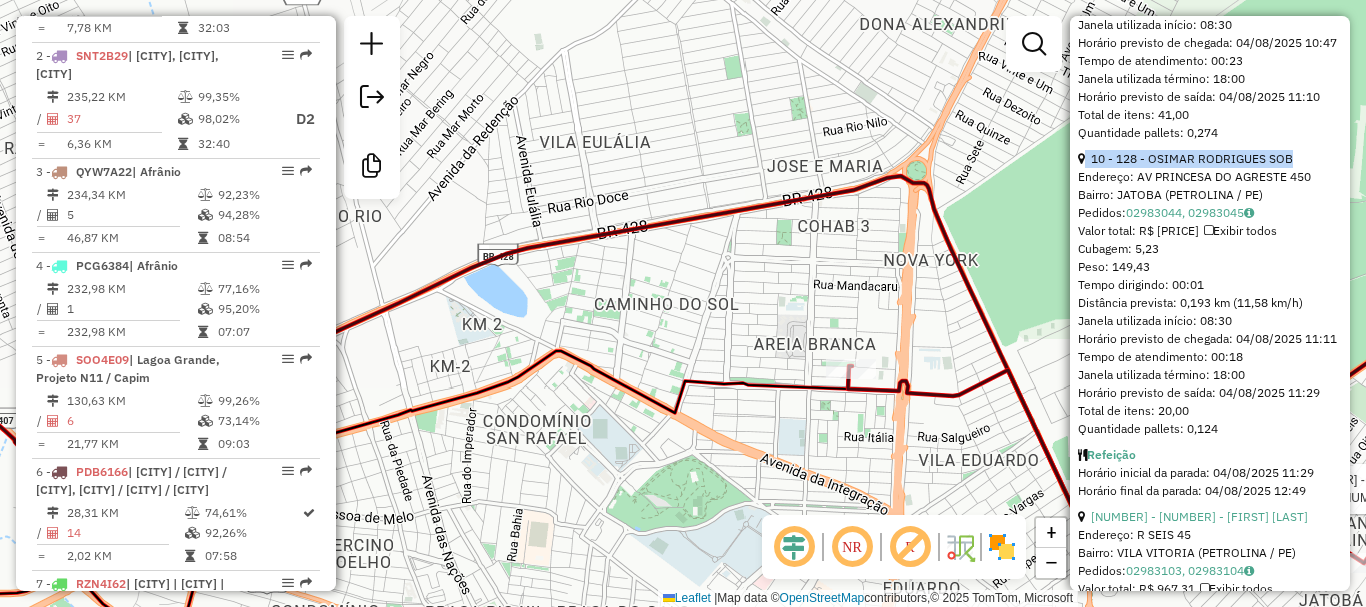 drag, startPoint x: 1085, startPoint y: 319, endPoint x: 1291, endPoint y: 318, distance: 206.00243 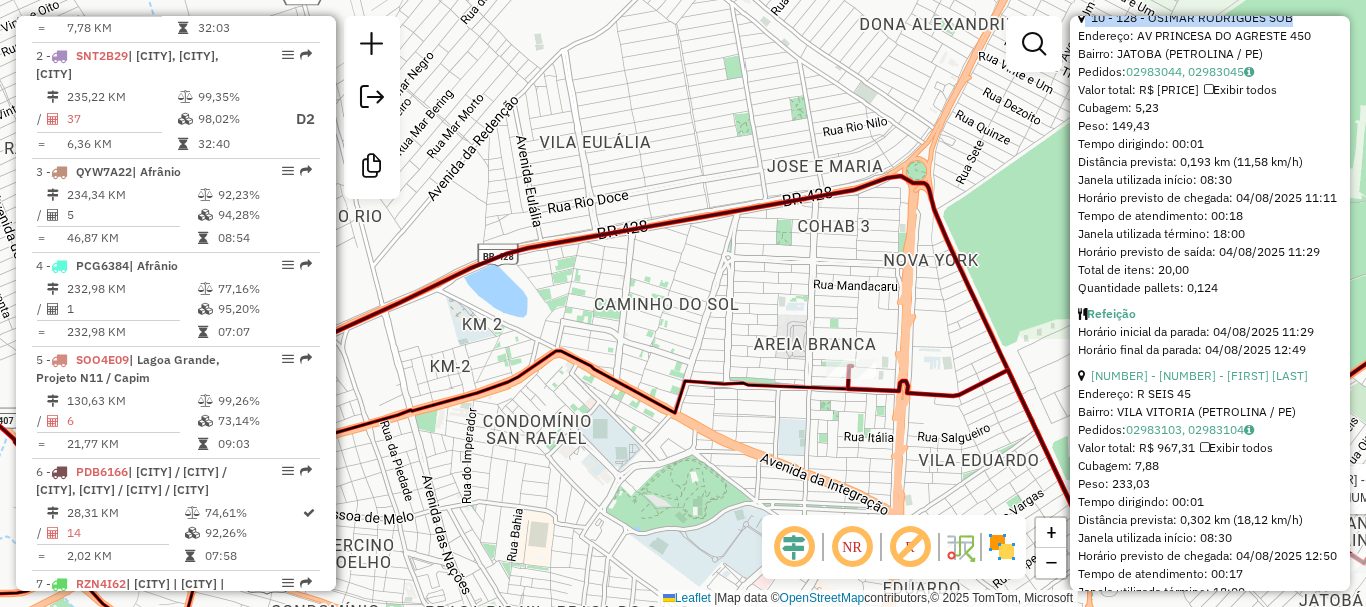 scroll, scrollTop: 3800, scrollLeft: 0, axis: vertical 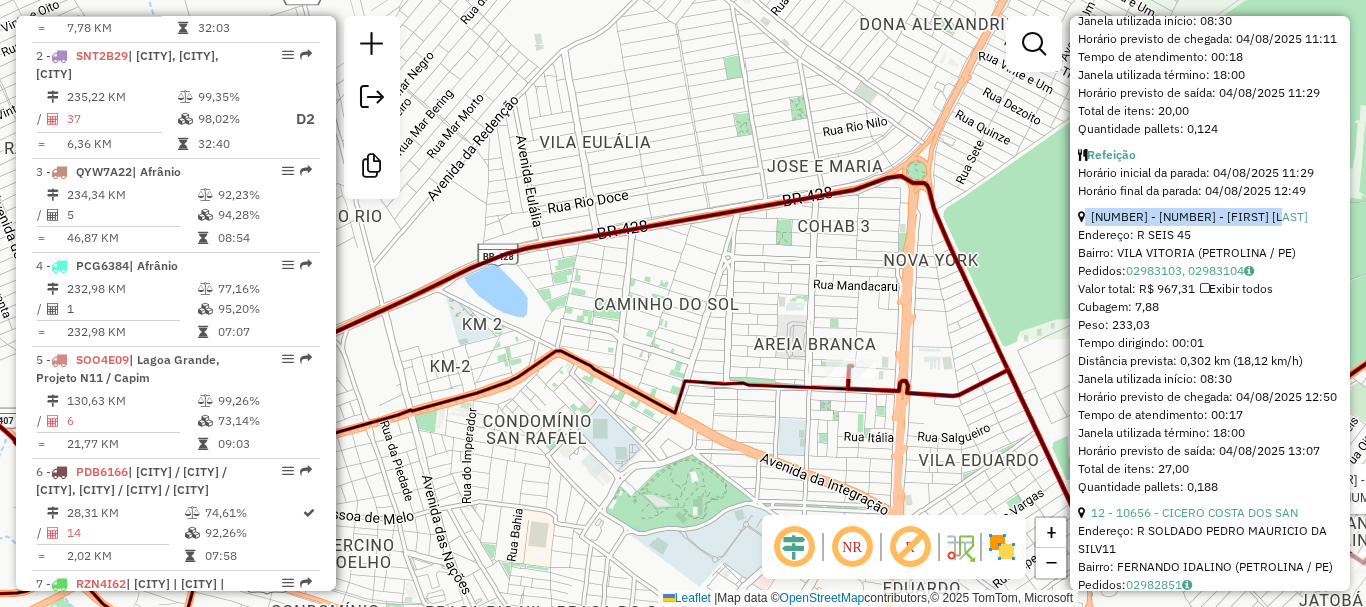 drag, startPoint x: 1085, startPoint y: 397, endPoint x: 1296, endPoint y: 388, distance: 211.19185 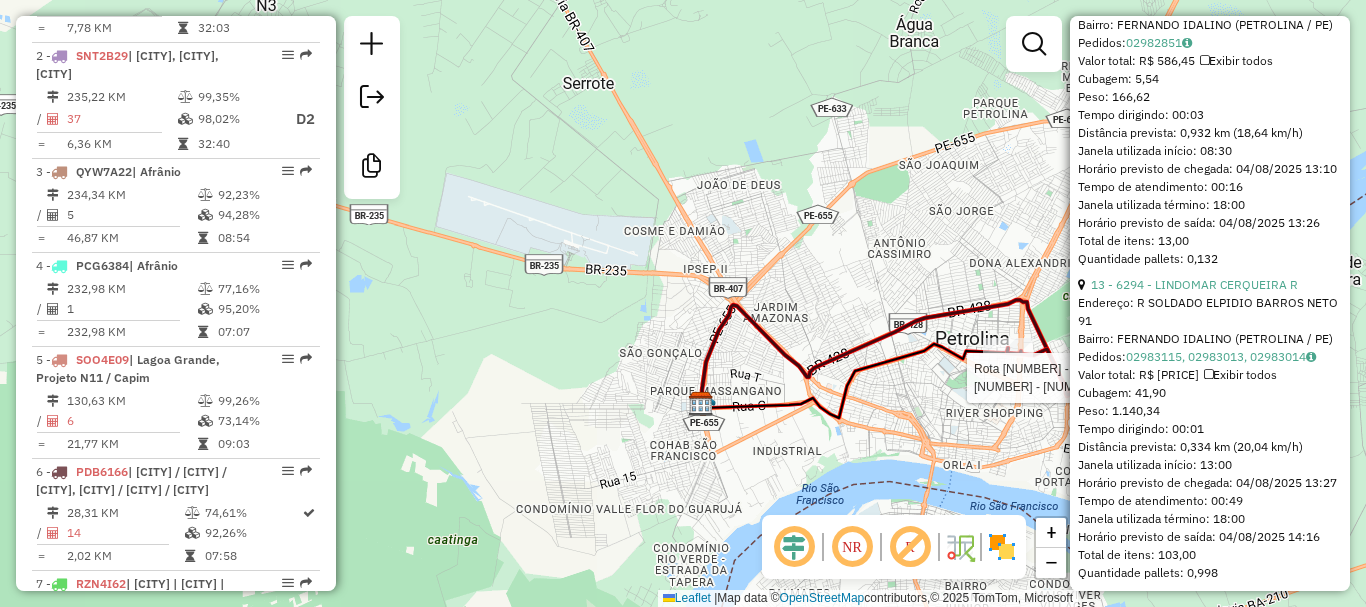 scroll, scrollTop: 4400, scrollLeft: 0, axis: vertical 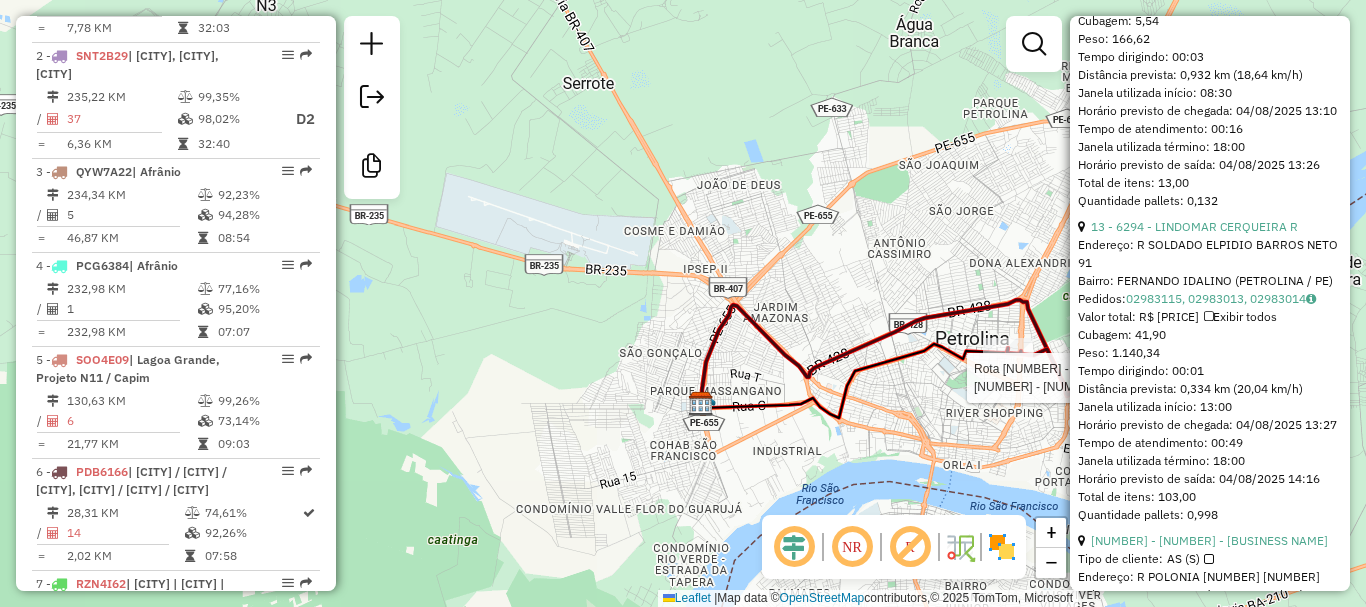 drag, startPoint x: 1085, startPoint y: 110, endPoint x: 1320, endPoint y: 111, distance: 235.00212 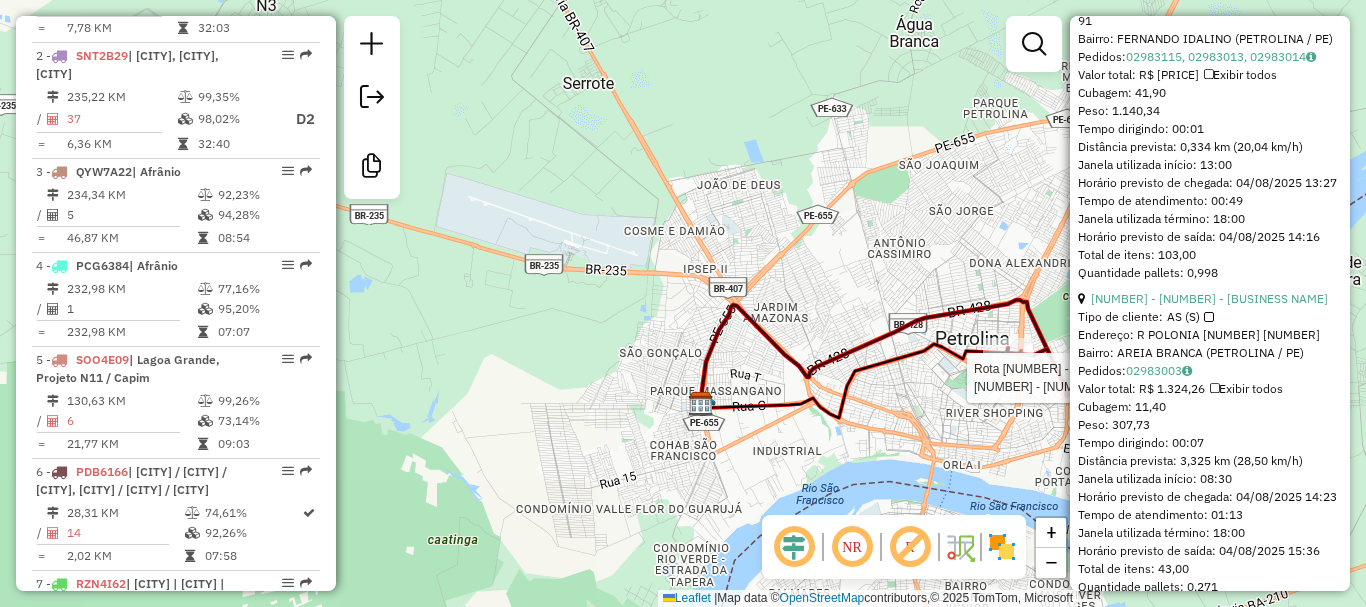 scroll, scrollTop: 4700, scrollLeft: 0, axis: vertical 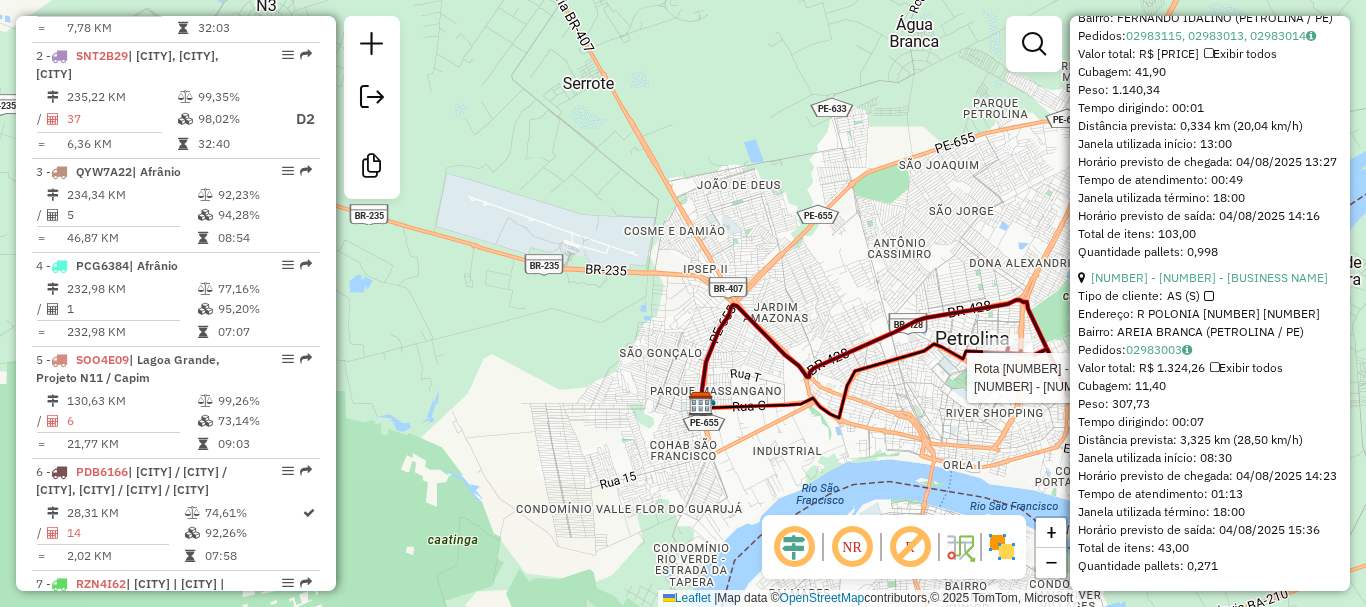 drag, startPoint x: 1086, startPoint y: 140, endPoint x: 1342, endPoint y: 143, distance: 256.01758 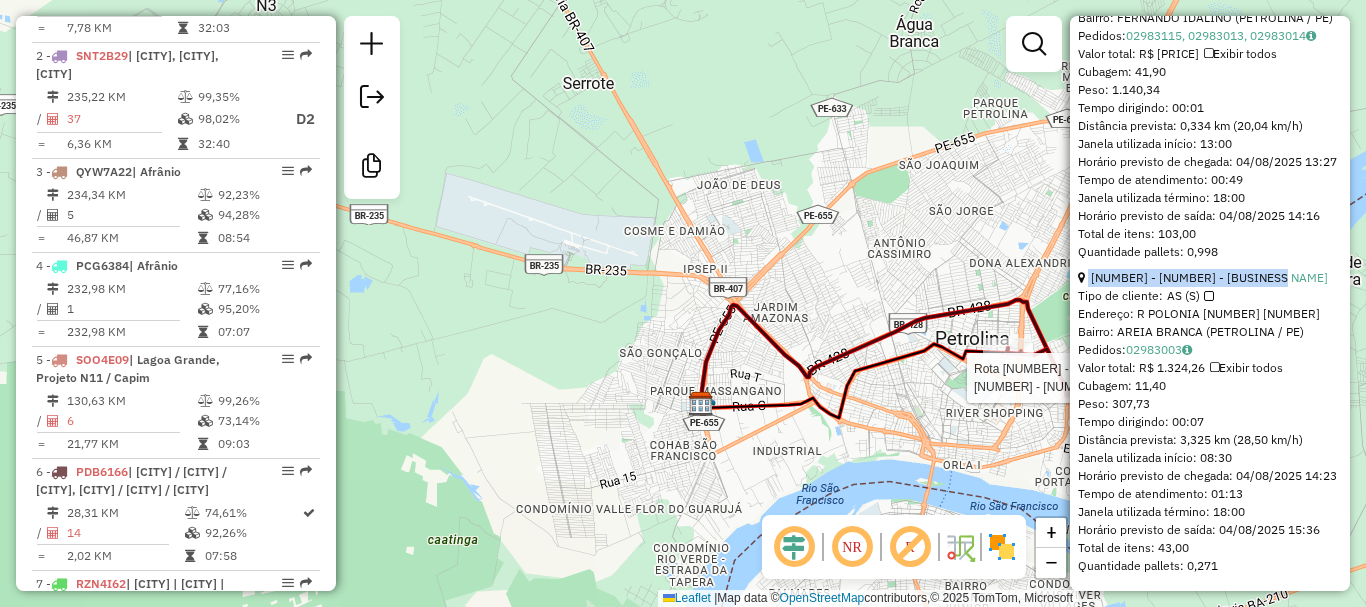 drag, startPoint x: 1087, startPoint y: 260, endPoint x: 1334, endPoint y: 260, distance: 247 